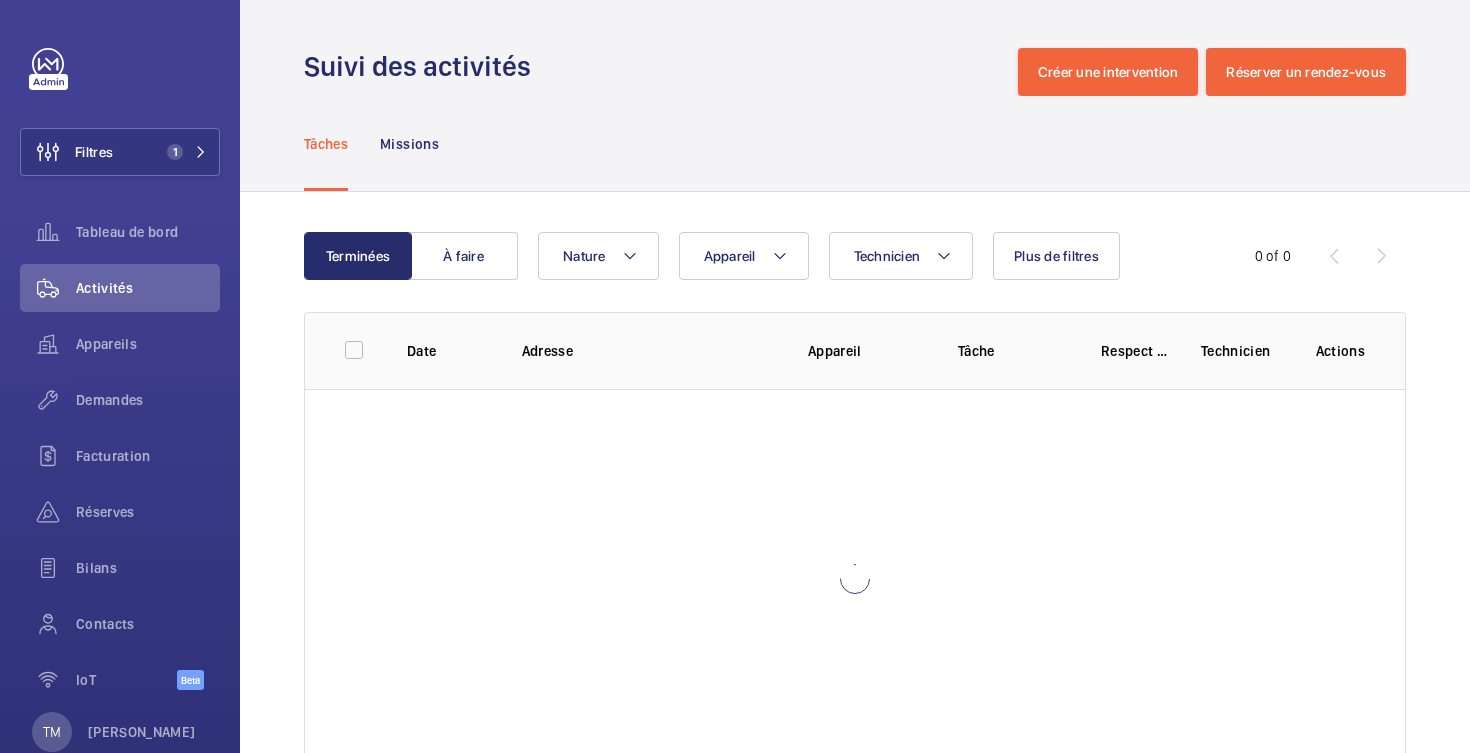 scroll, scrollTop: 0, scrollLeft: 0, axis: both 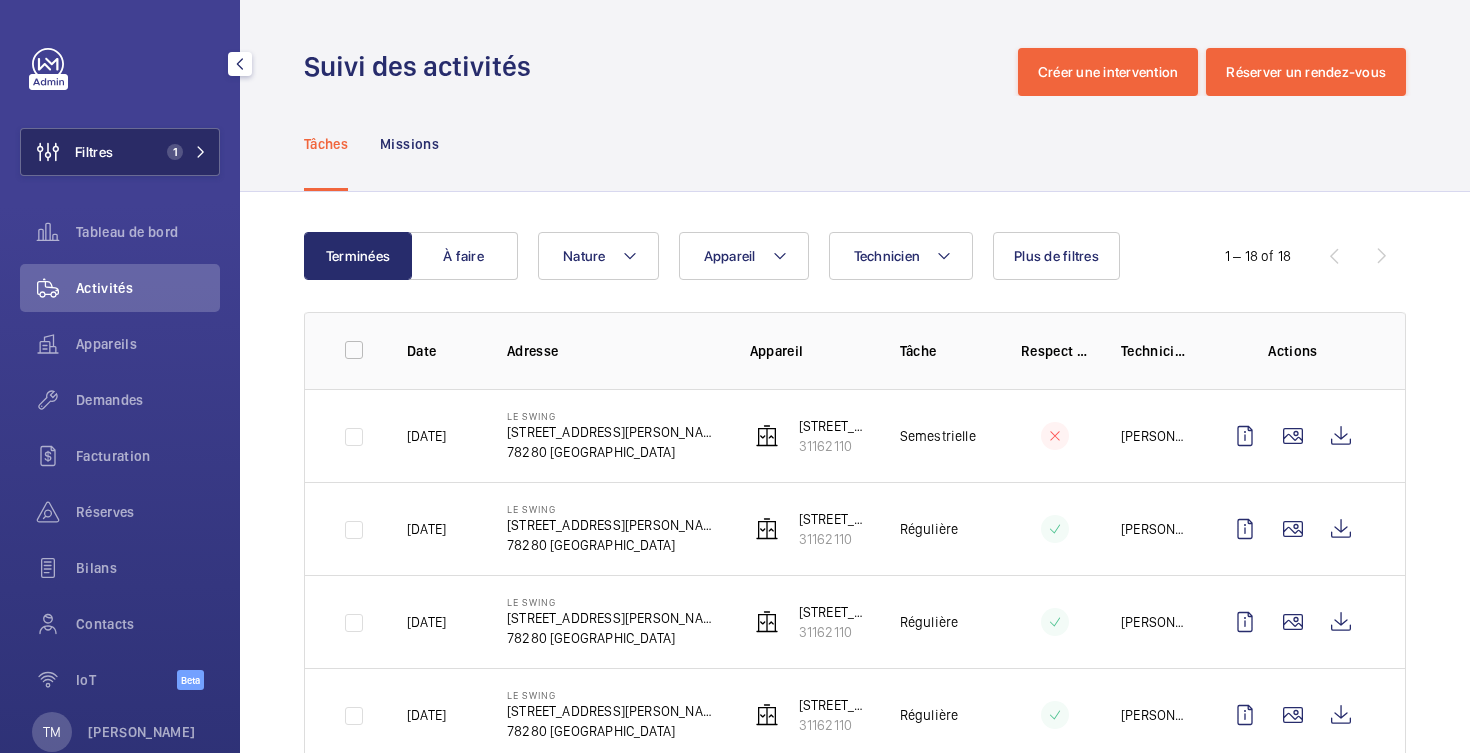 click on "Filtres" 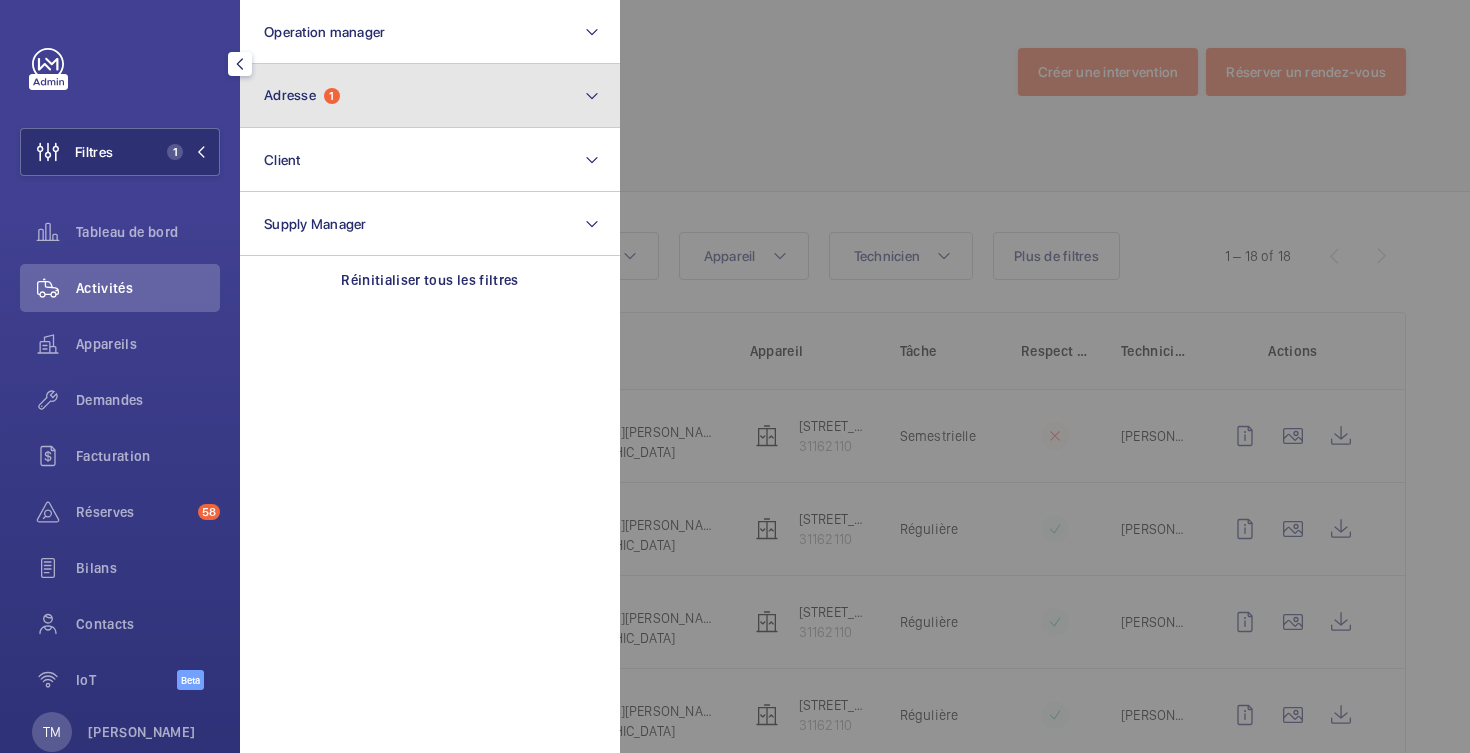 click on "Adresse  1" 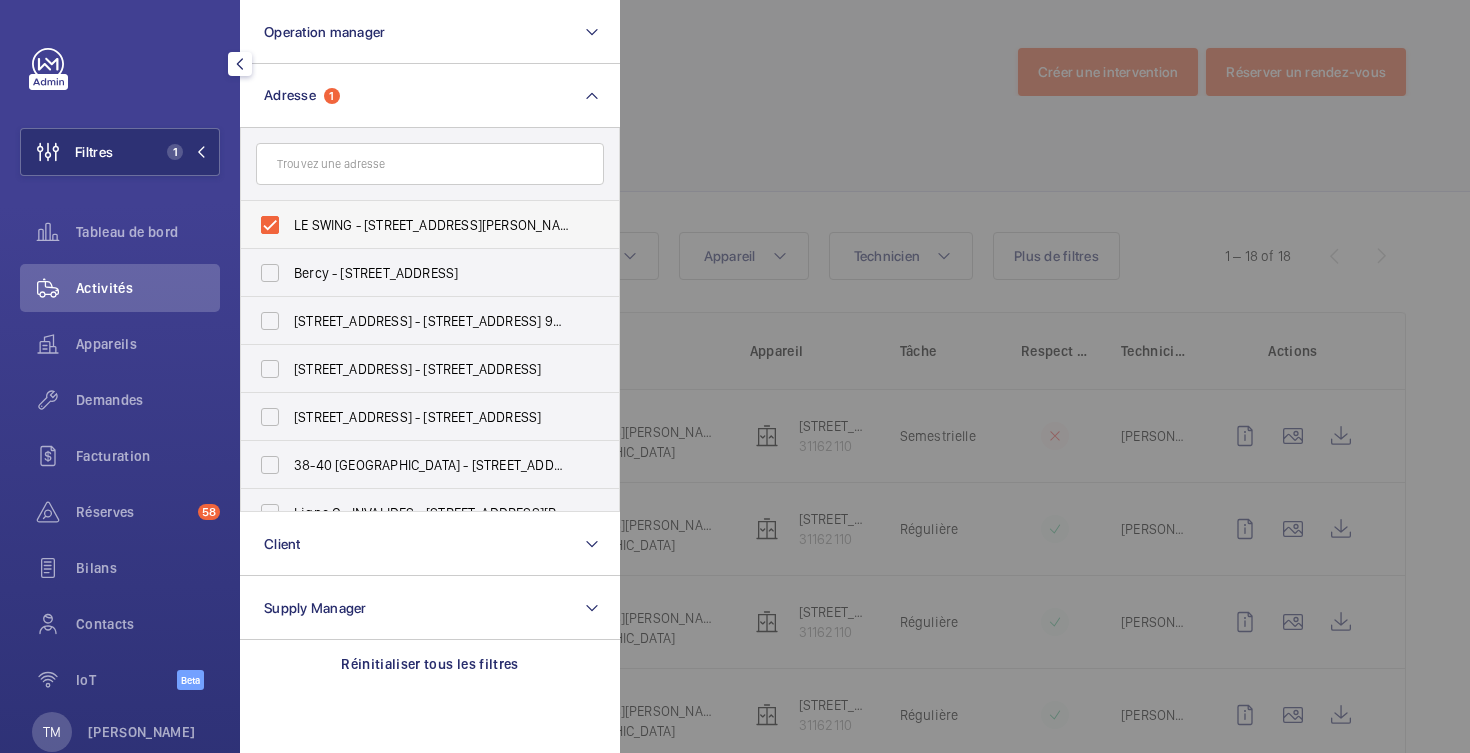 click on "LE SWING - [STREET_ADDRESS][PERSON_NAME]" at bounding box center (415, 225) 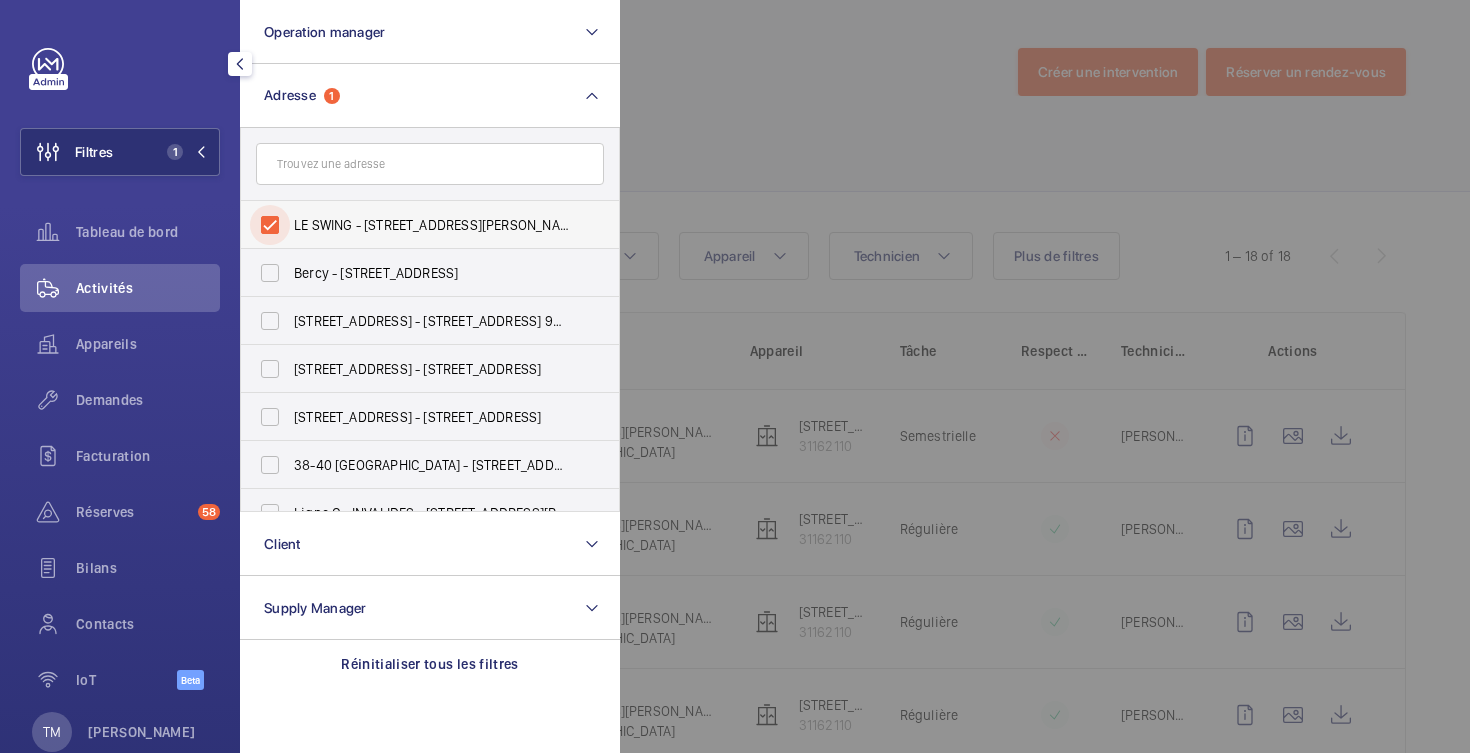 click on "LE SWING - [STREET_ADDRESS][PERSON_NAME]" at bounding box center [270, 225] 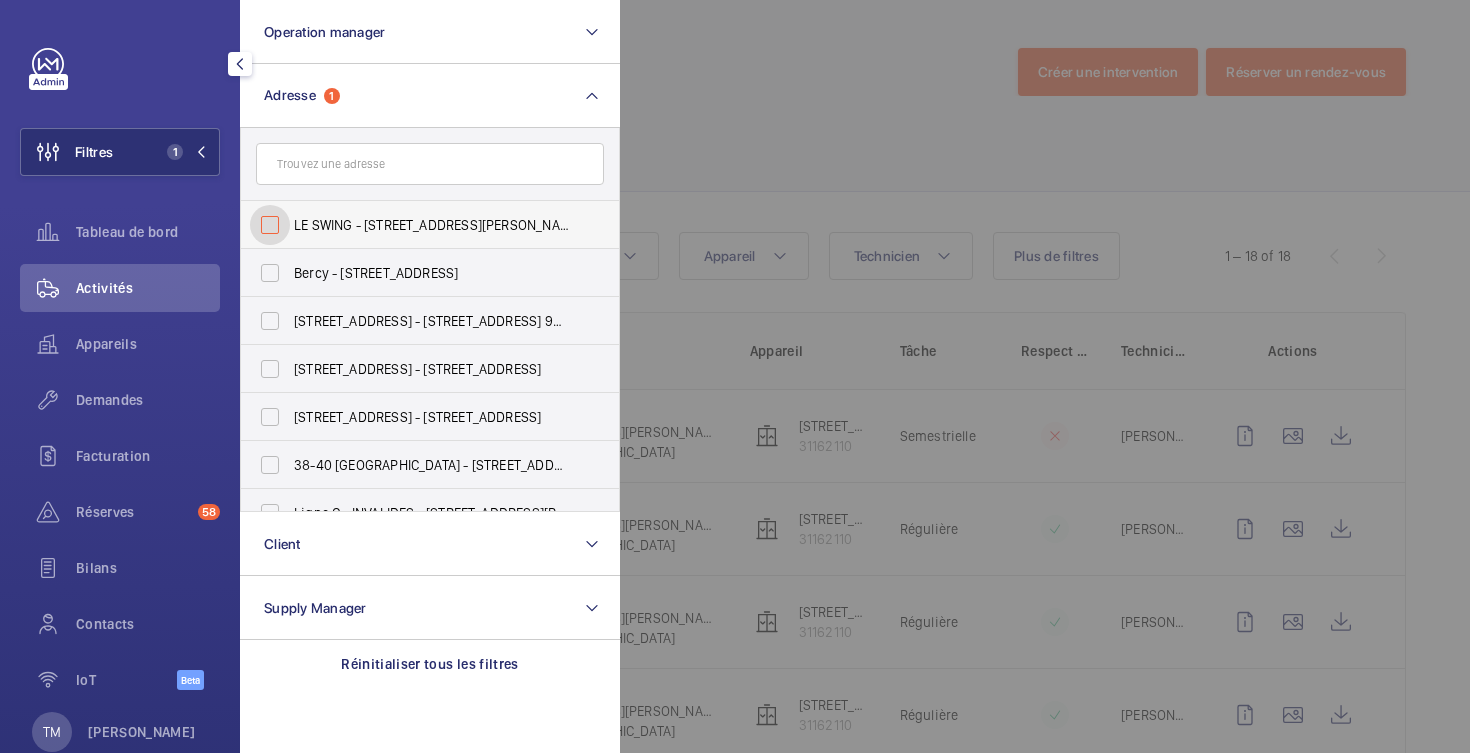 checkbox on "false" 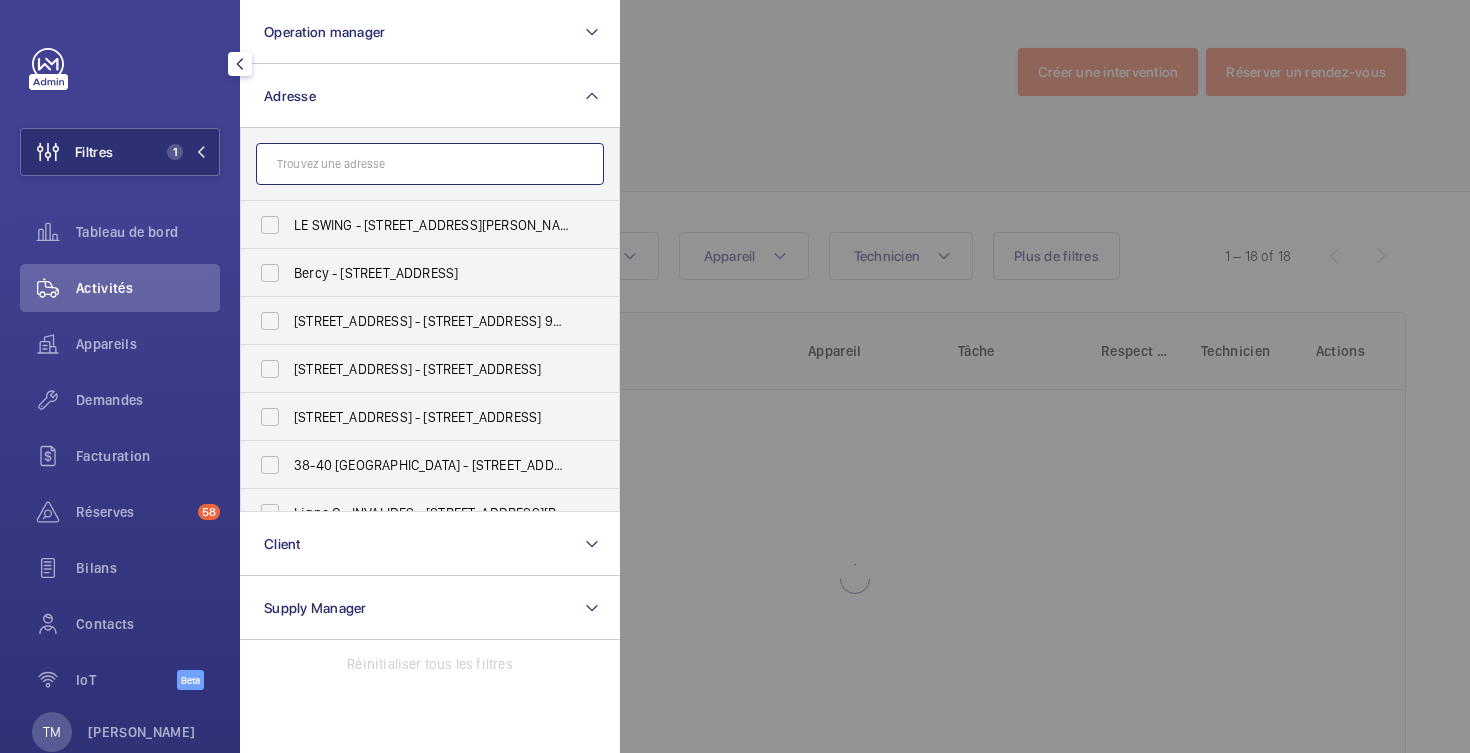 click 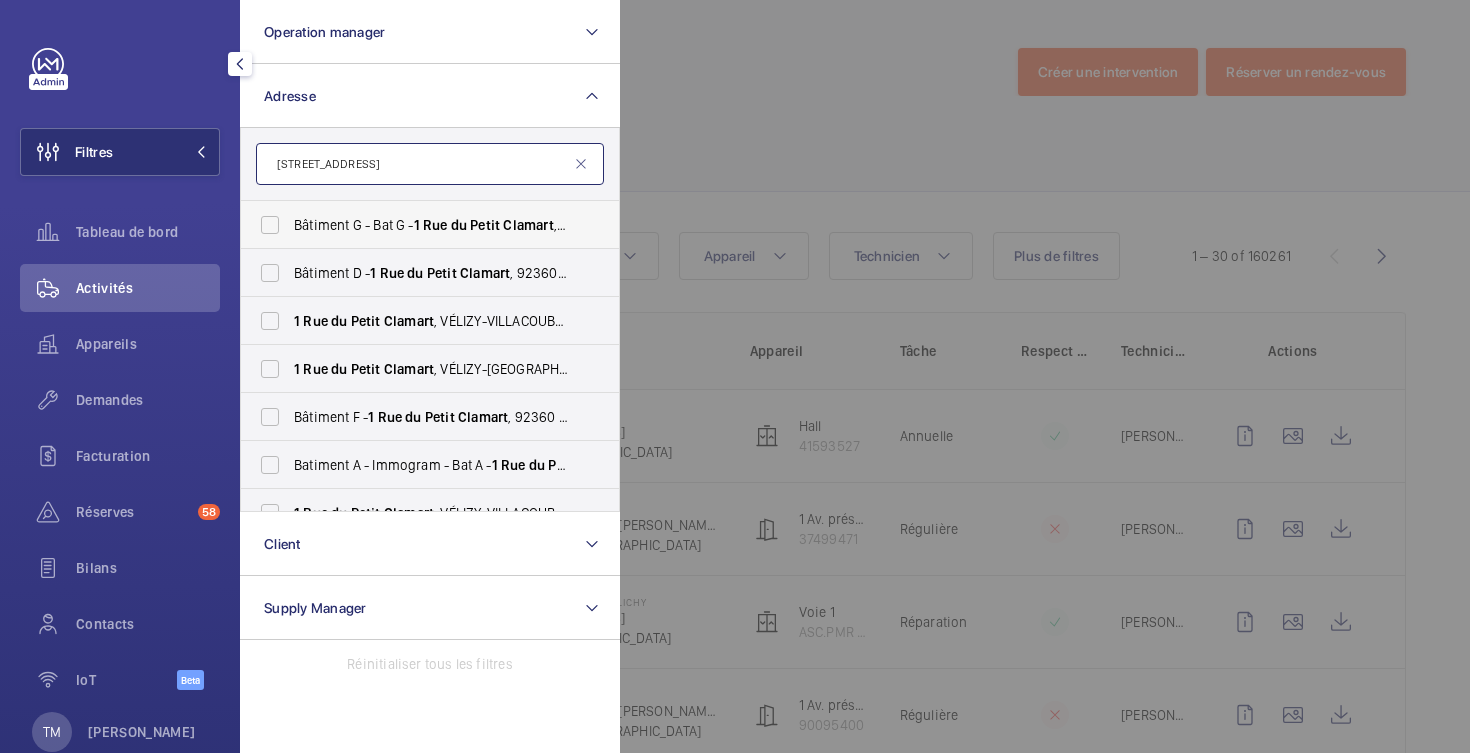 type on "1 rue du petit clamart" 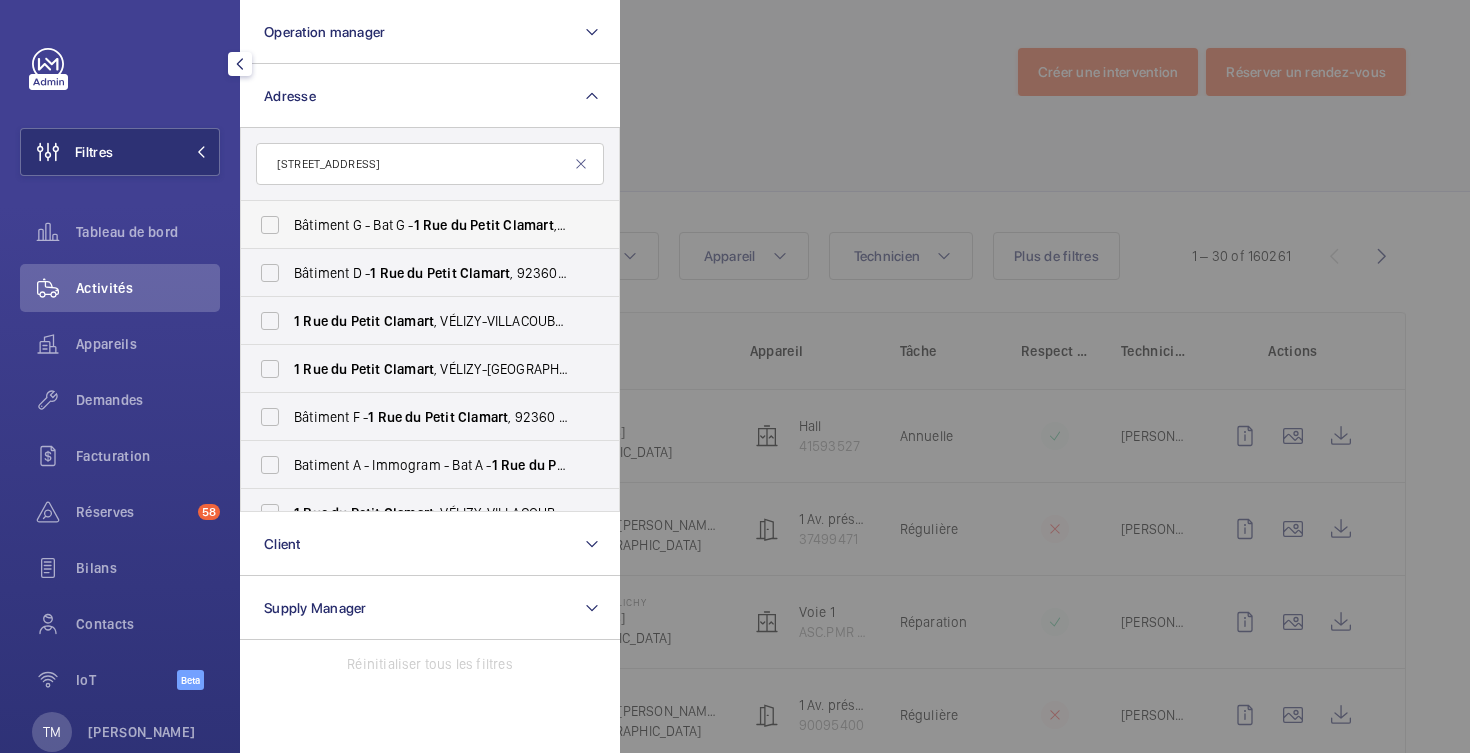 click on "Bâtiment G - Bat G -  1   Rue   du   Petit   Clamart , 92360 VÉLIZY-VILLACOUBLAY, VÉLIZY-VILLACOUBLAY 92360" at bounding box center (415, 225) 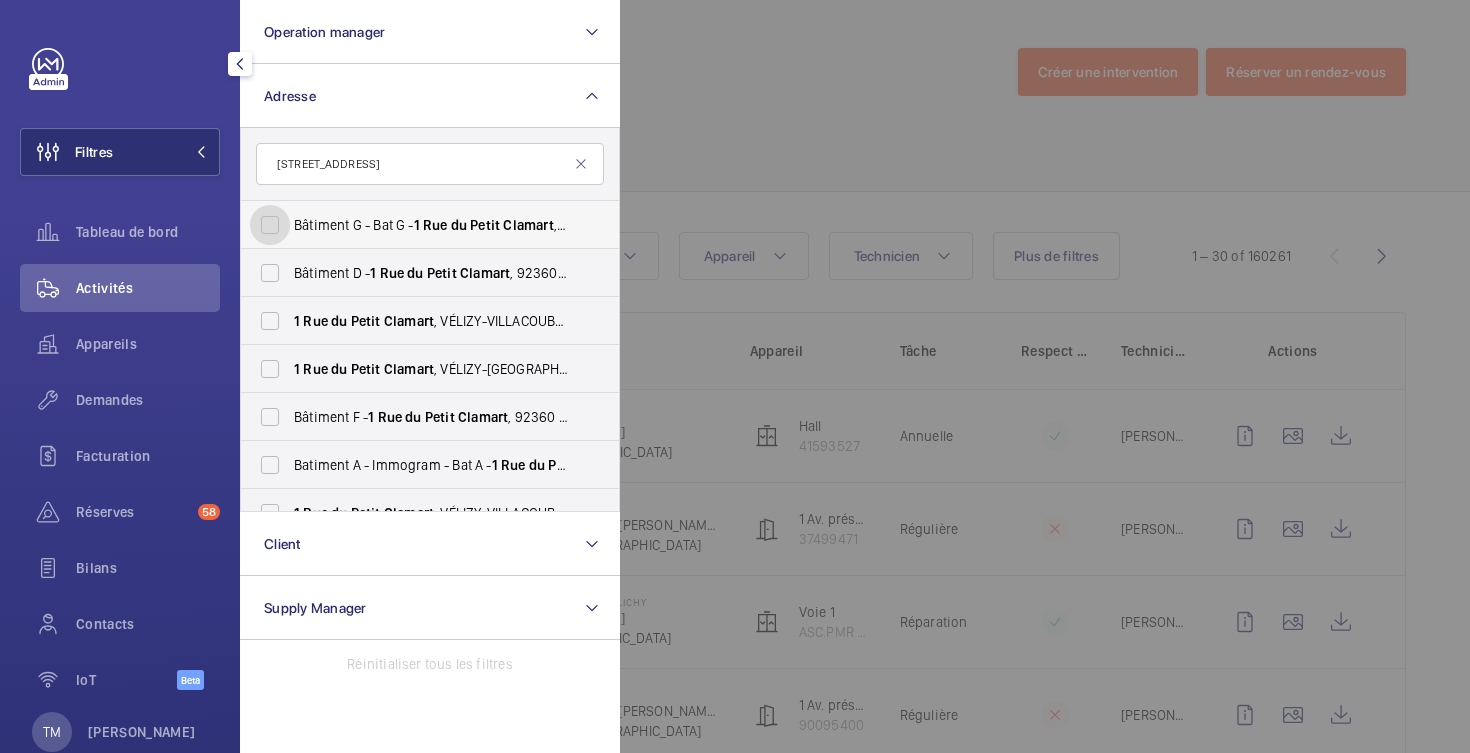 click on "Bâtiment G - Bat G -  1   Rue   du   Petit   Clamart , 92360 VÉLIZY-VILLACOUBLAY, VÉLIZY-VILLACOUBLAY 92360" at bounding box center [270, 225] 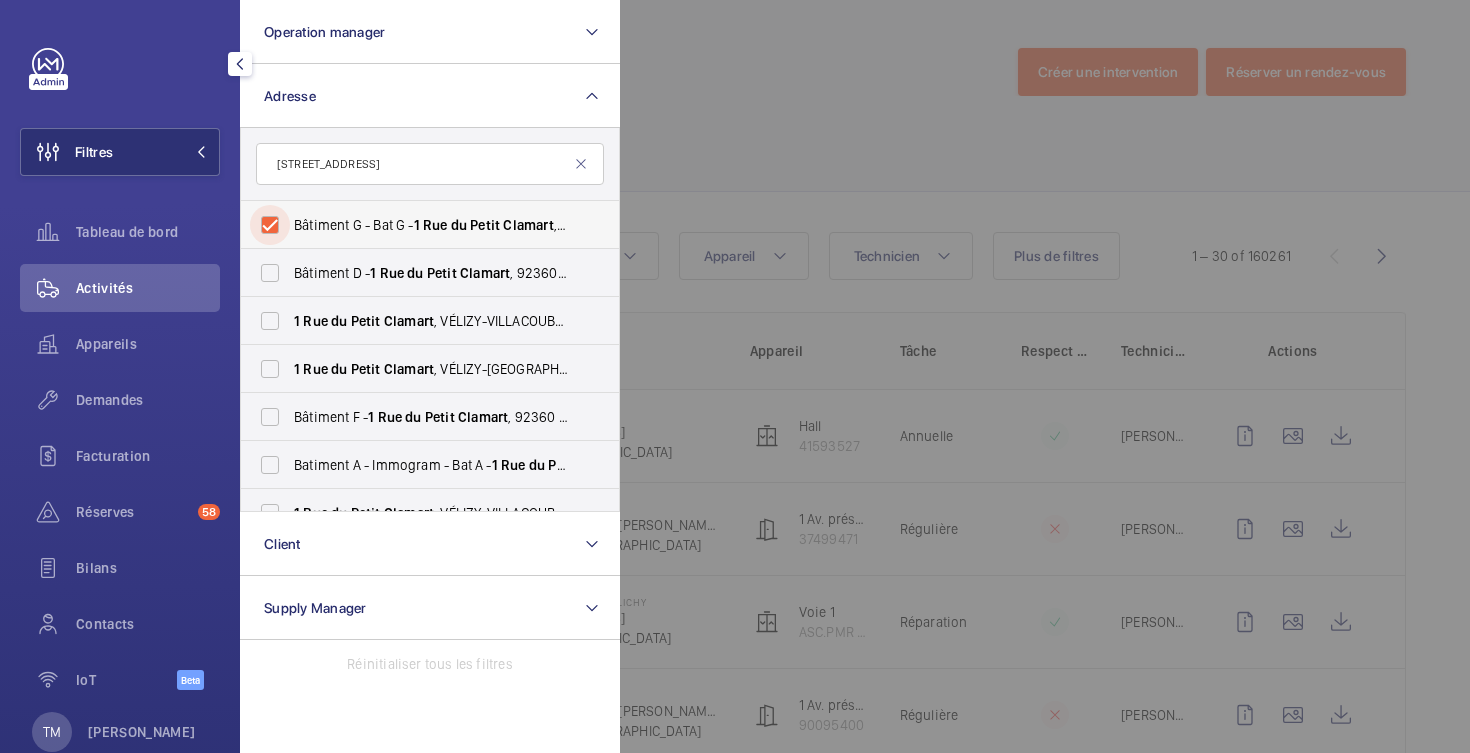 checkbox on "true" 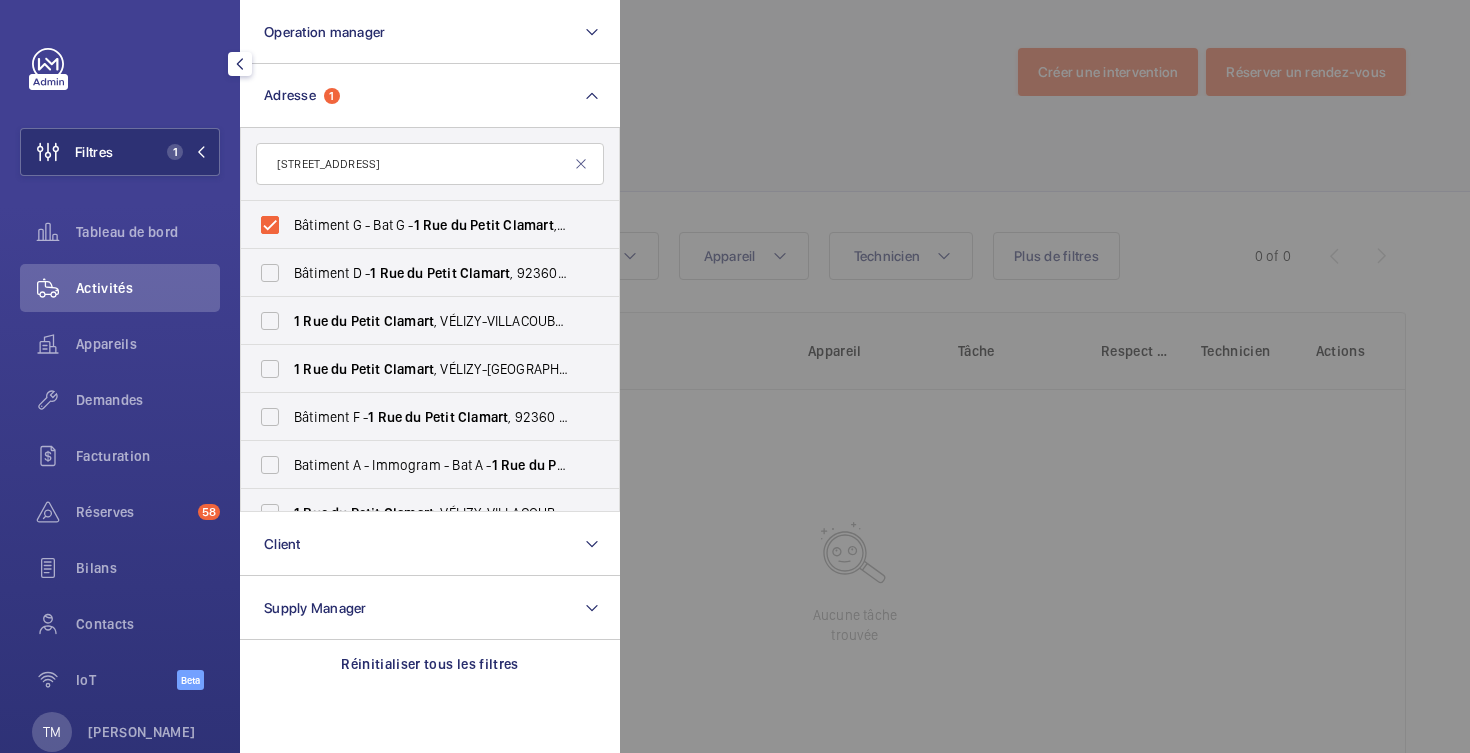 click 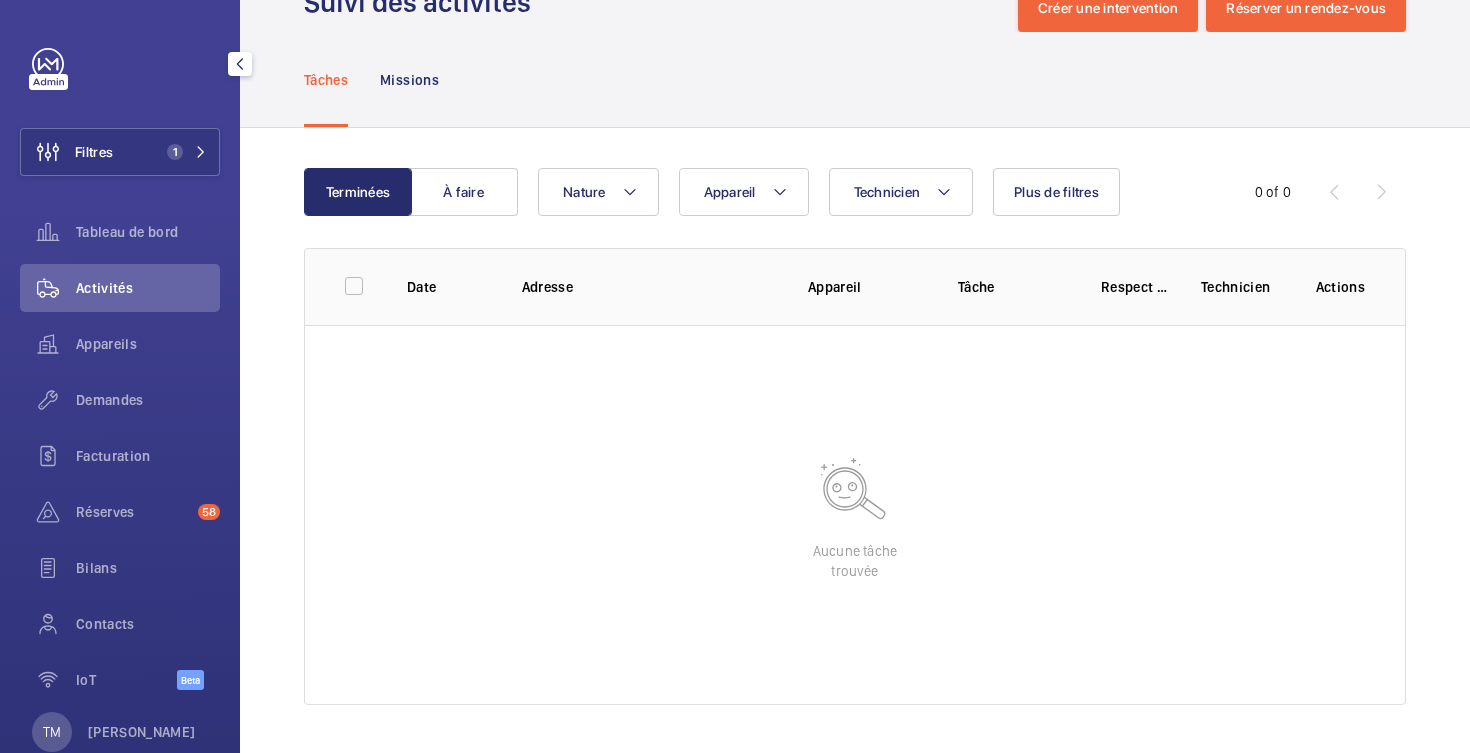 scroll, scrollTop: 0, scrollLeft: 0, axis: both 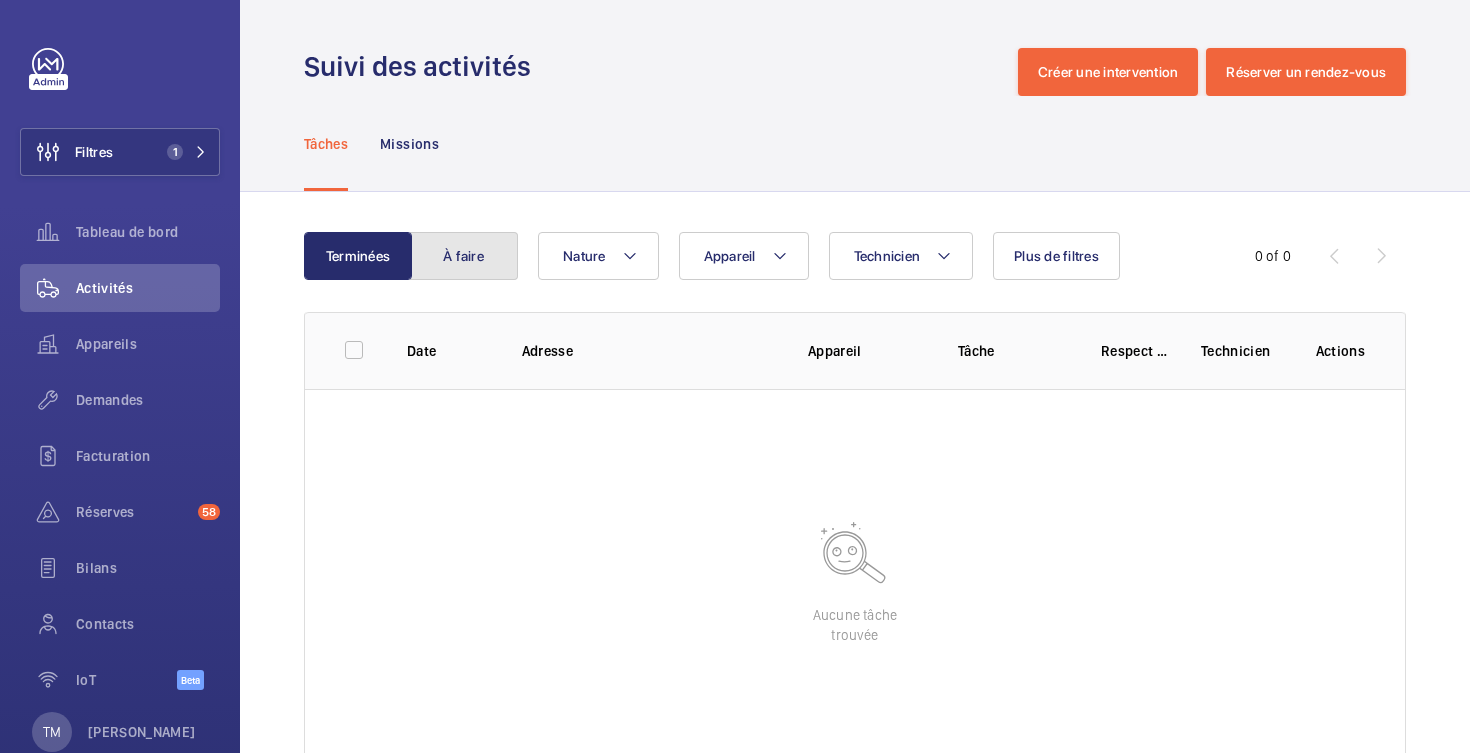 click on "À faire" 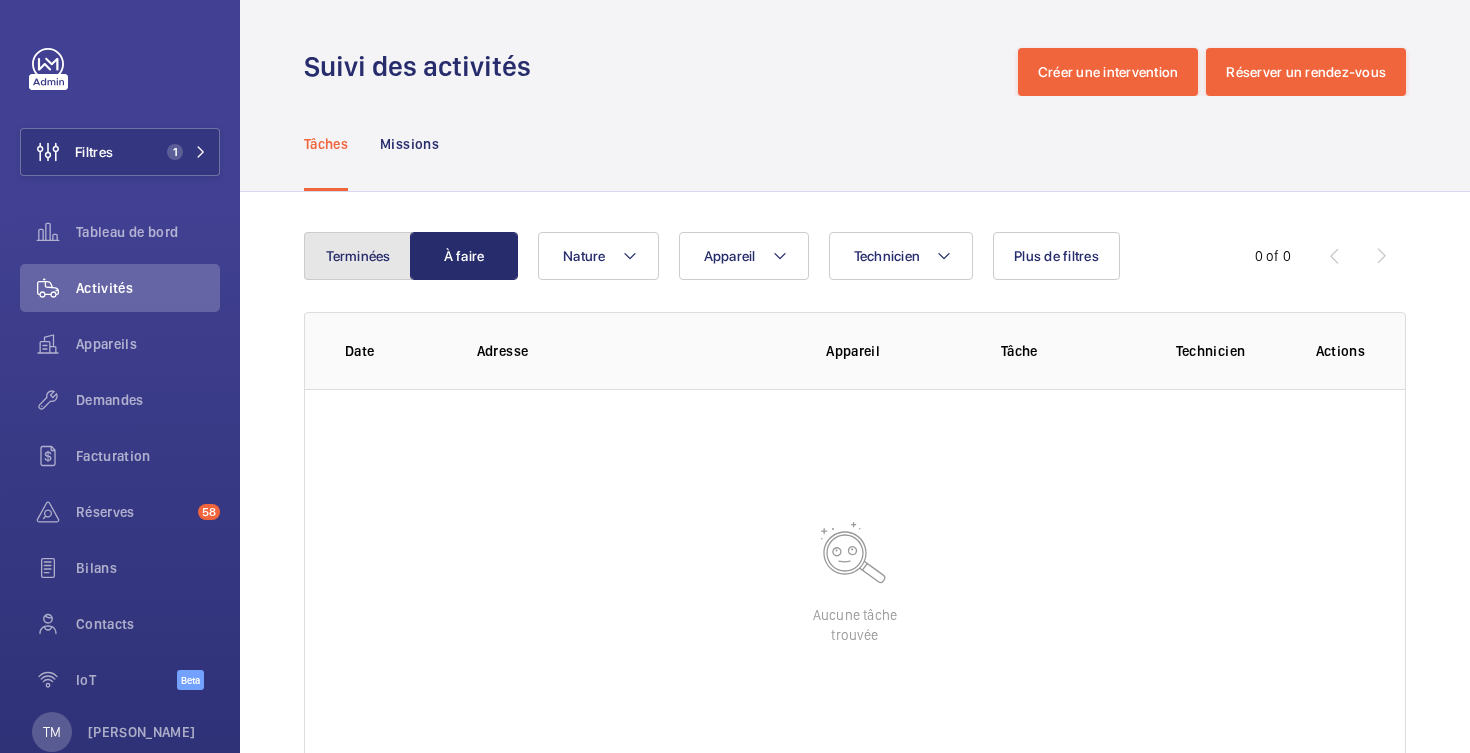 click on "Terminées" 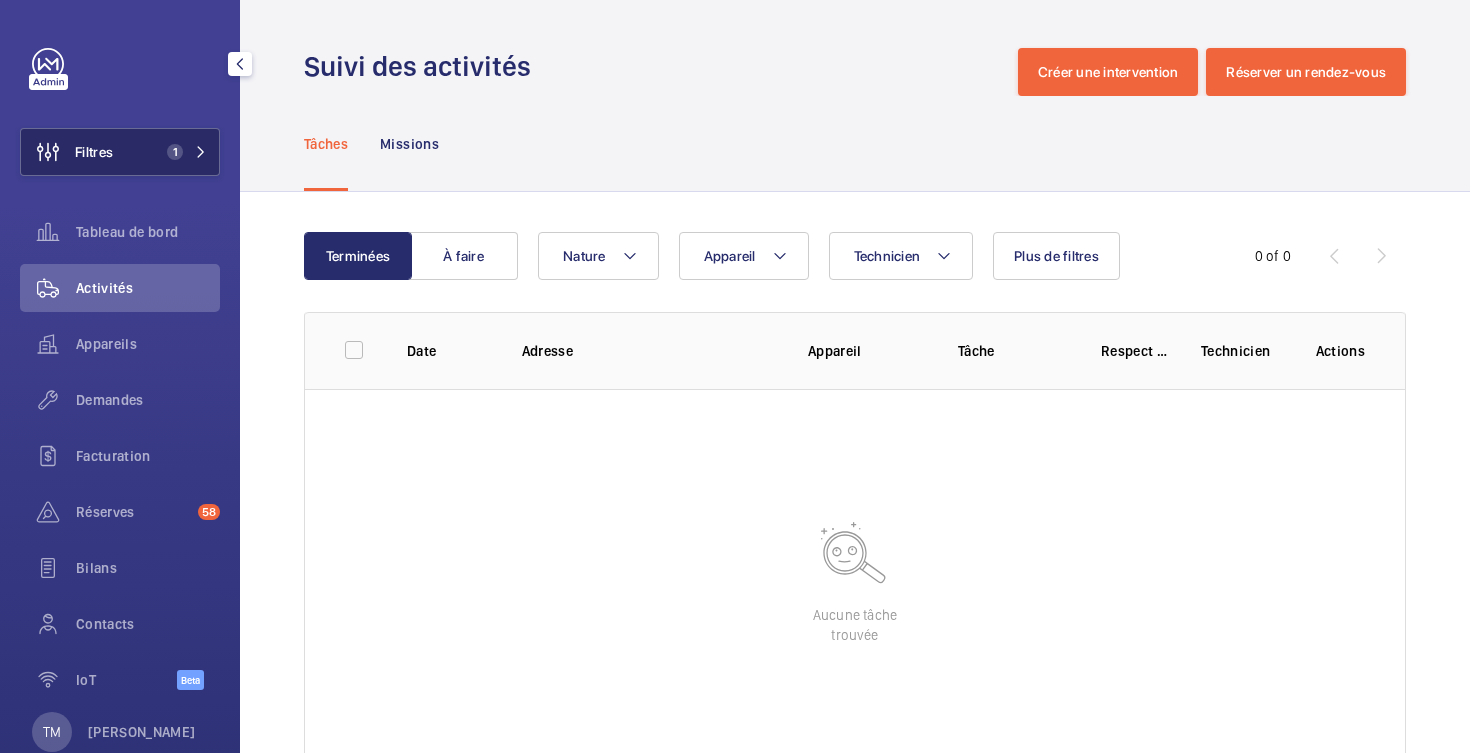 click on "Filtres 1" 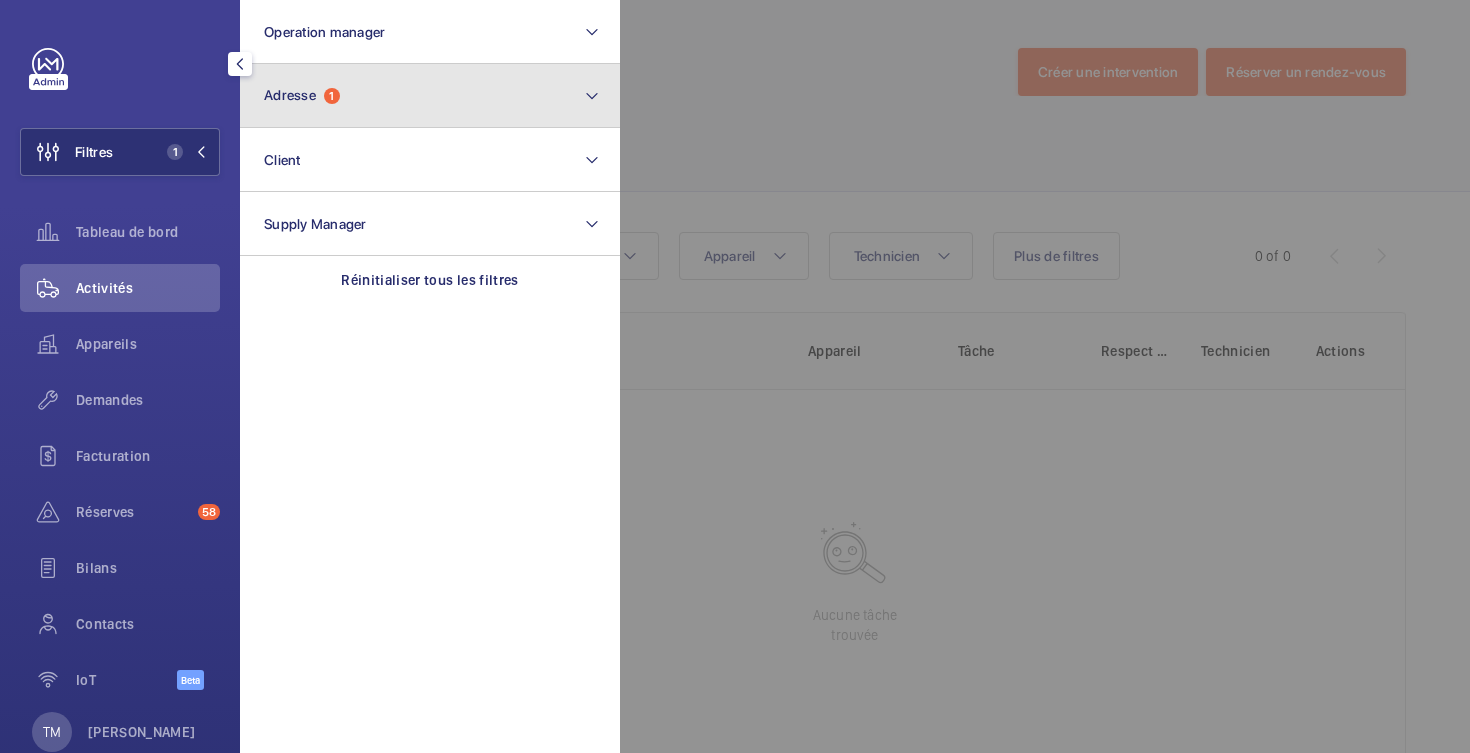 click on "Adresse  1" 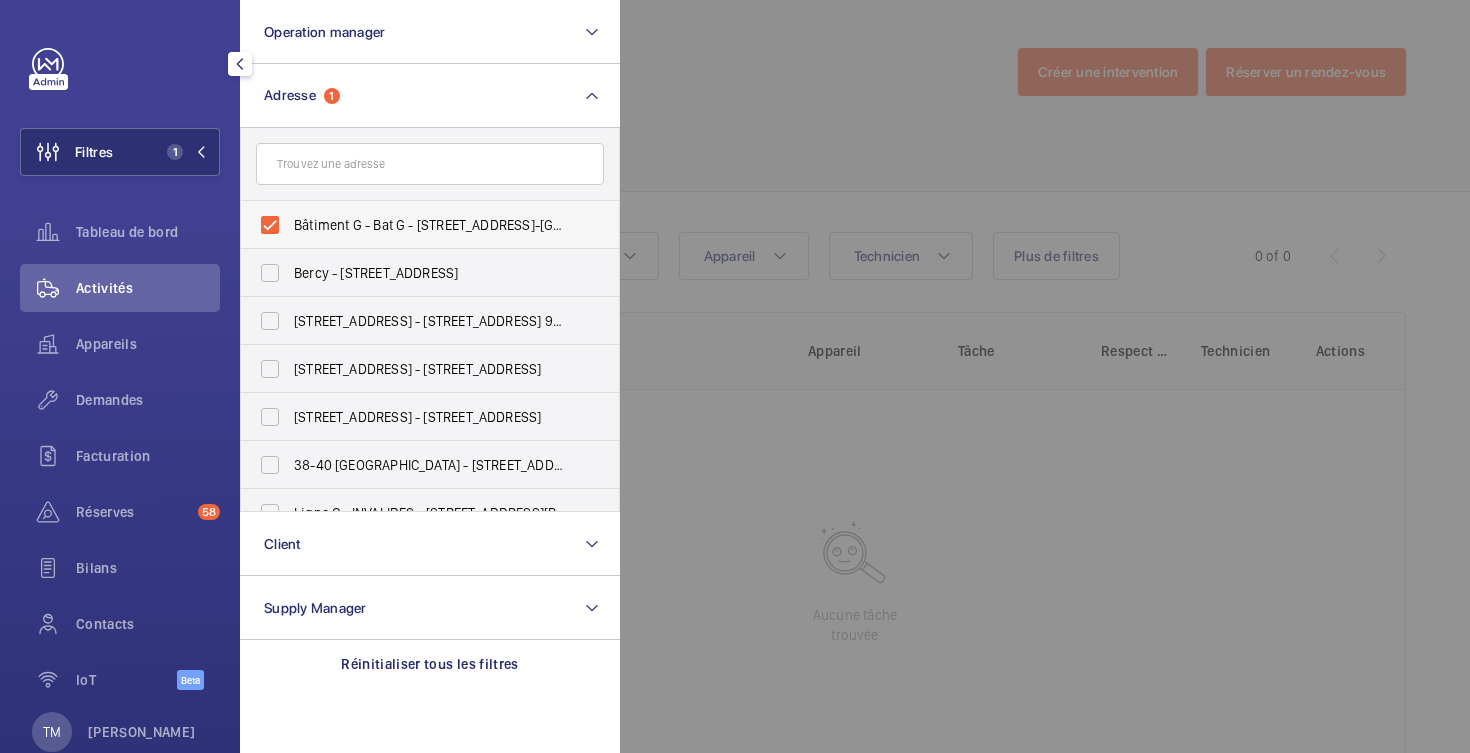 click on "Bâtiment G - Bat G - 1 Rue du Petit Clamart, 92360 VÉLIZY-VILLACOUBLAY, VÉLIZY-VILLACOUBLAY 92360" at bounding box center (415, 225) 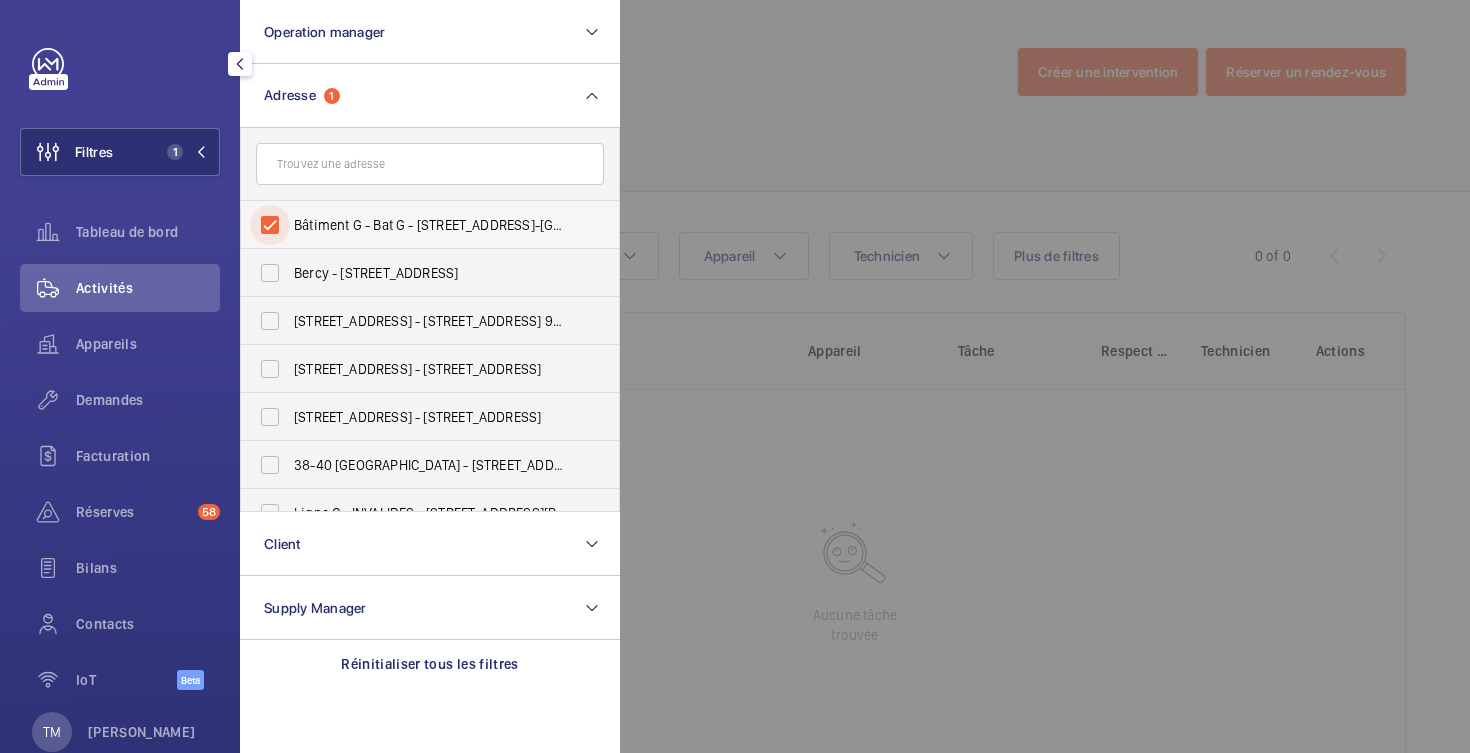 click on "Bâtiment G - Bat G - 1 Rue du Petit Clamart, 92360 VÉLIZY-VILLACOUBLAY, VÉLIZY-VILLACOUBLAY 92360" at bounding box center [270, 225] 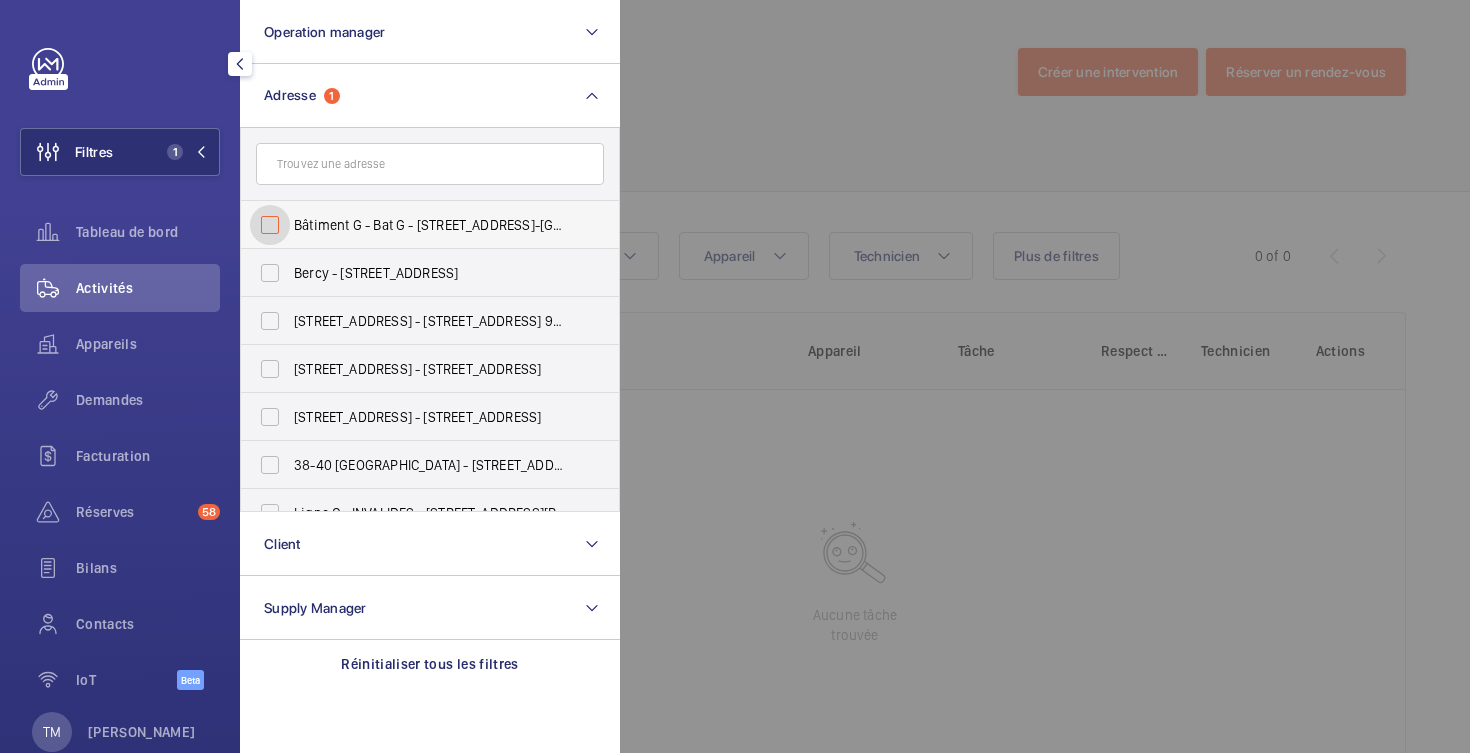 checkbox on "false" 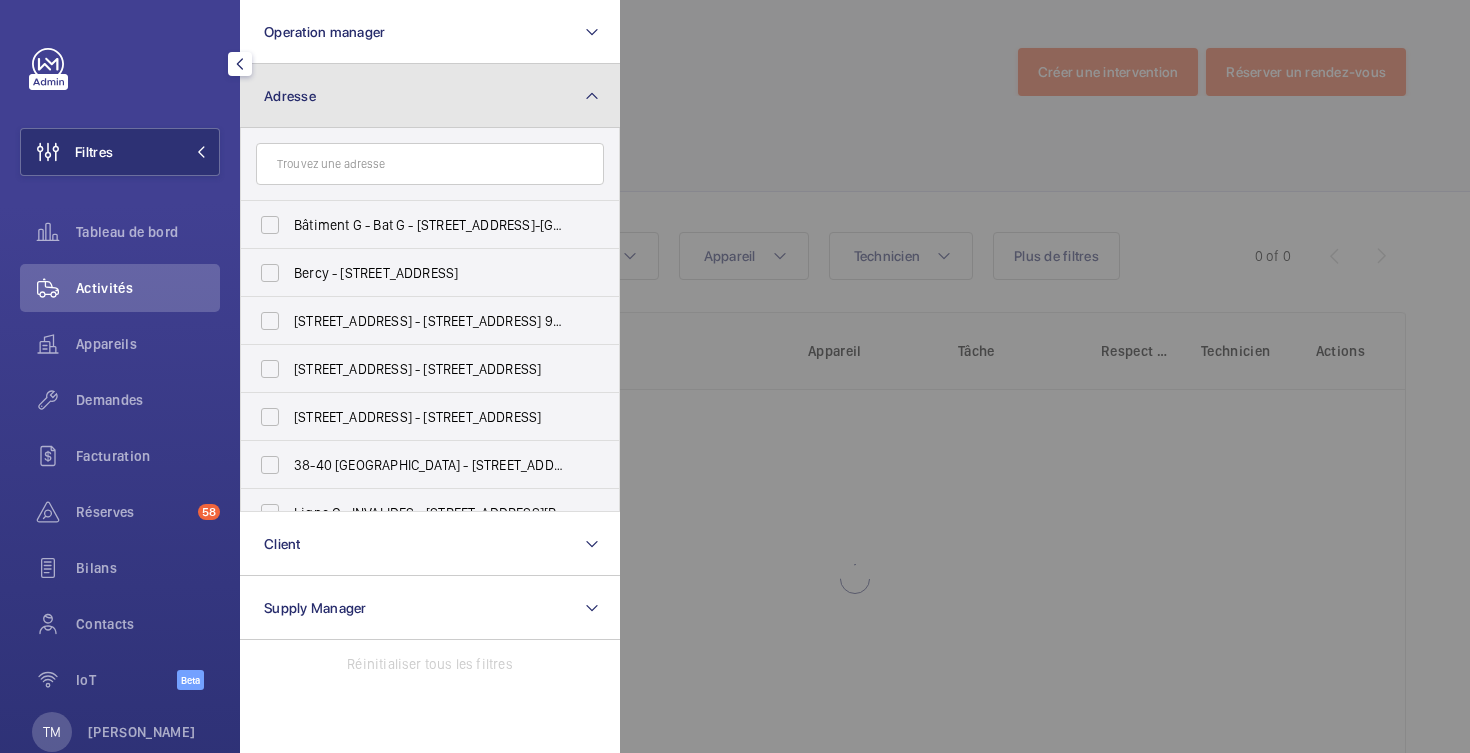 click on "Adresse" 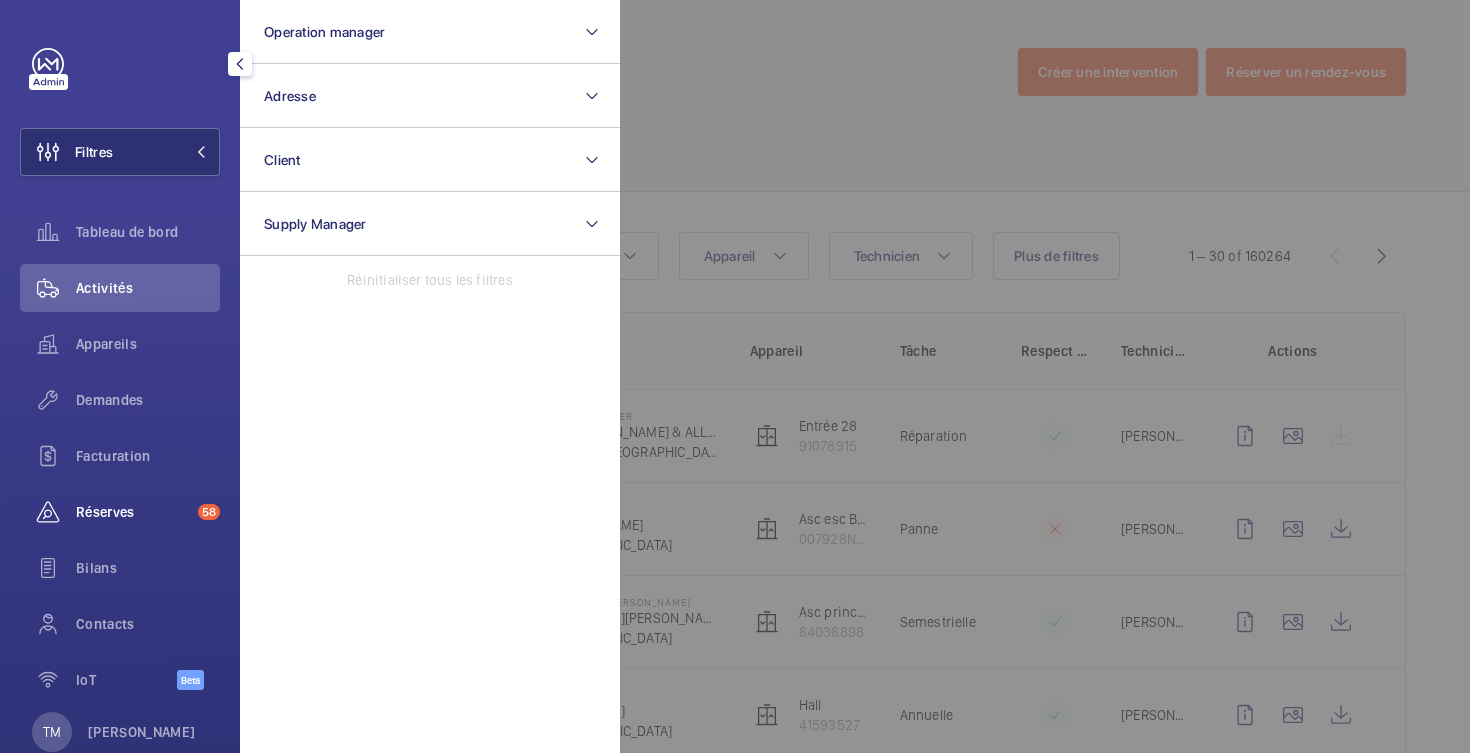 scroll, scrollTop: 47, scrollLeft: 0, axis: vertical 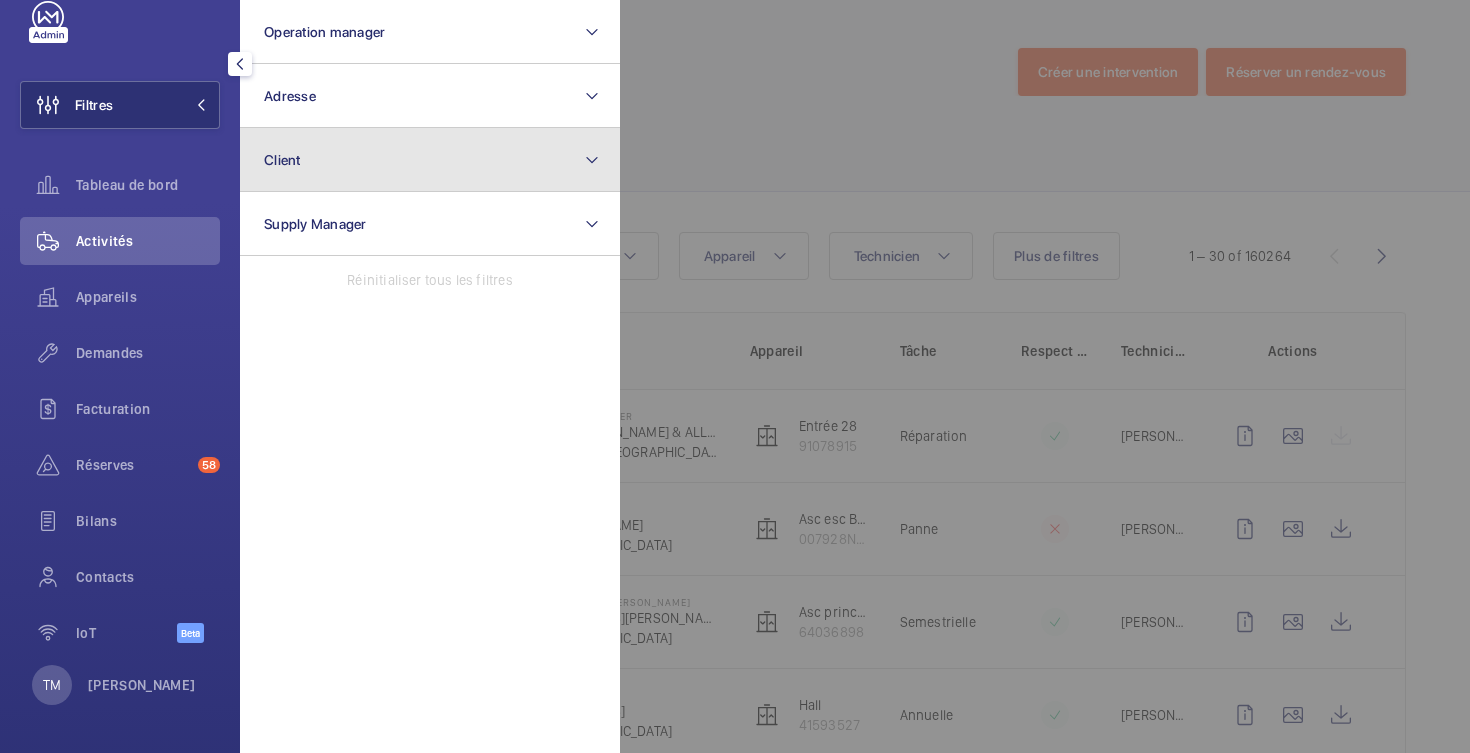 click on "Client" 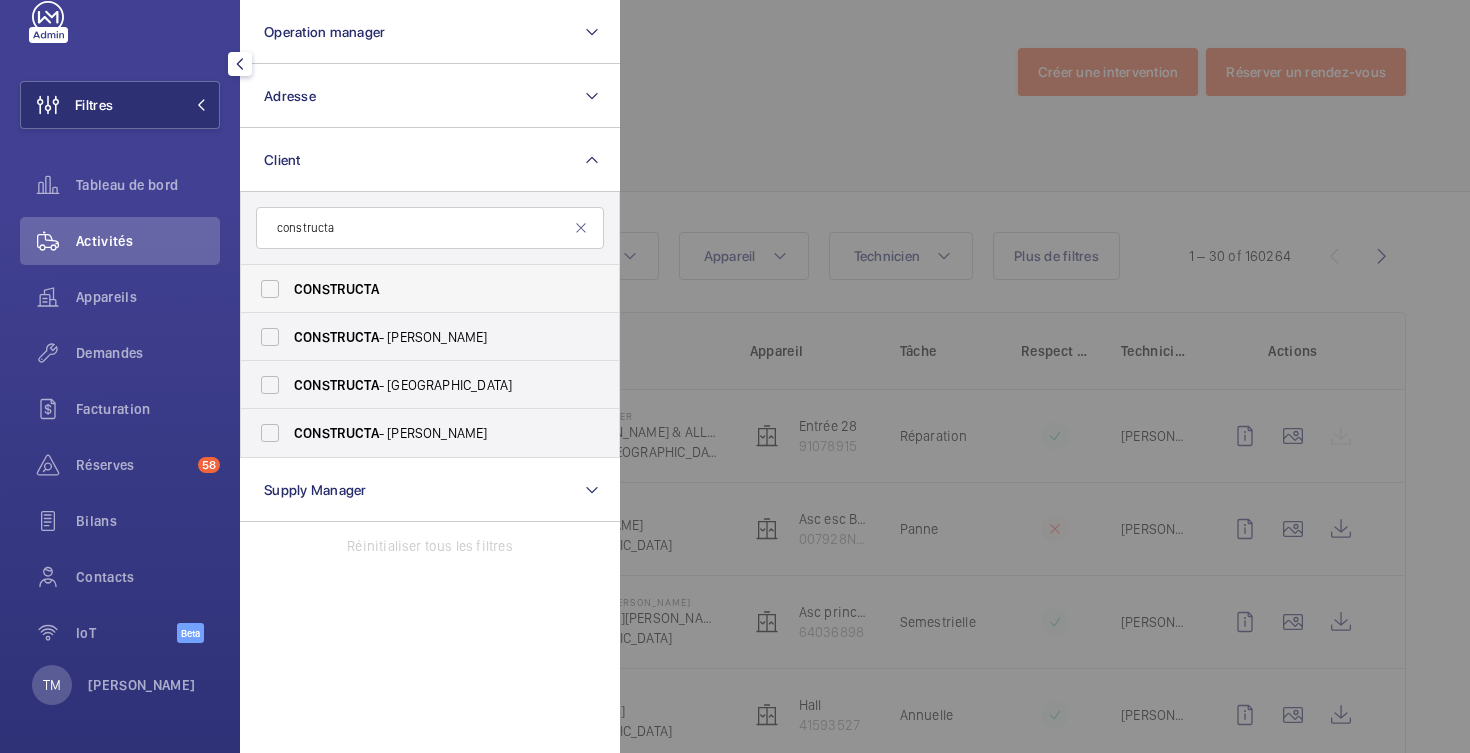 type on "constructa" 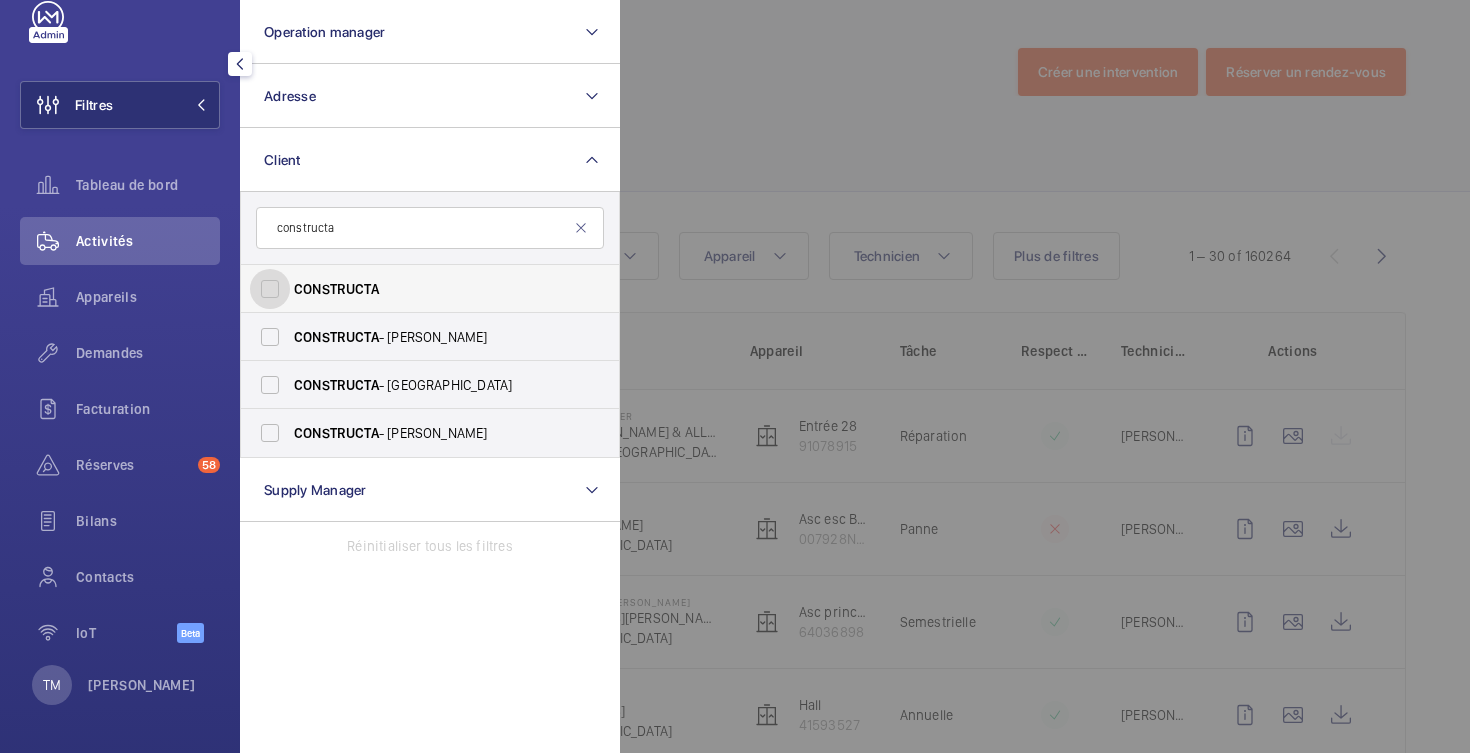 click on "CONSTRUCTA" at bounding box center [270, 289] 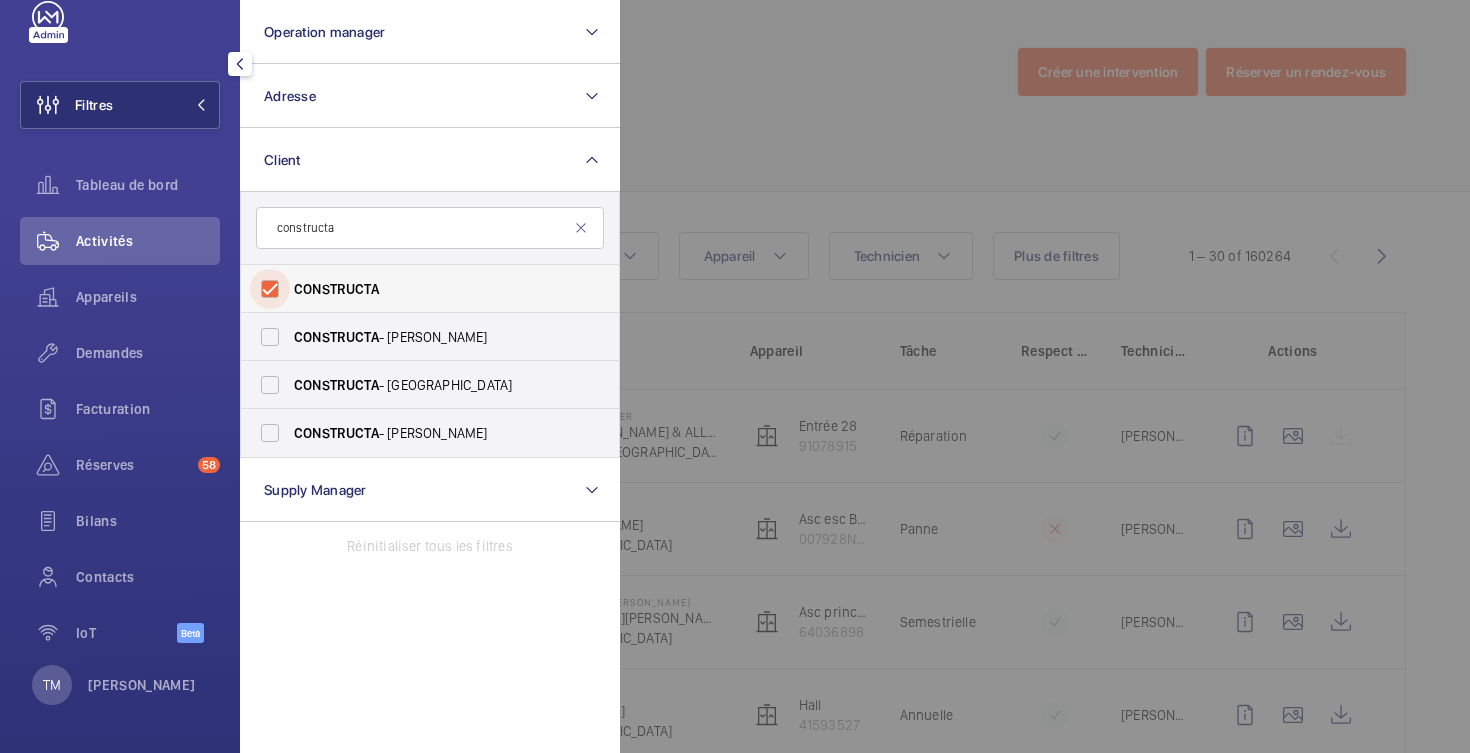 checkbox on "true" 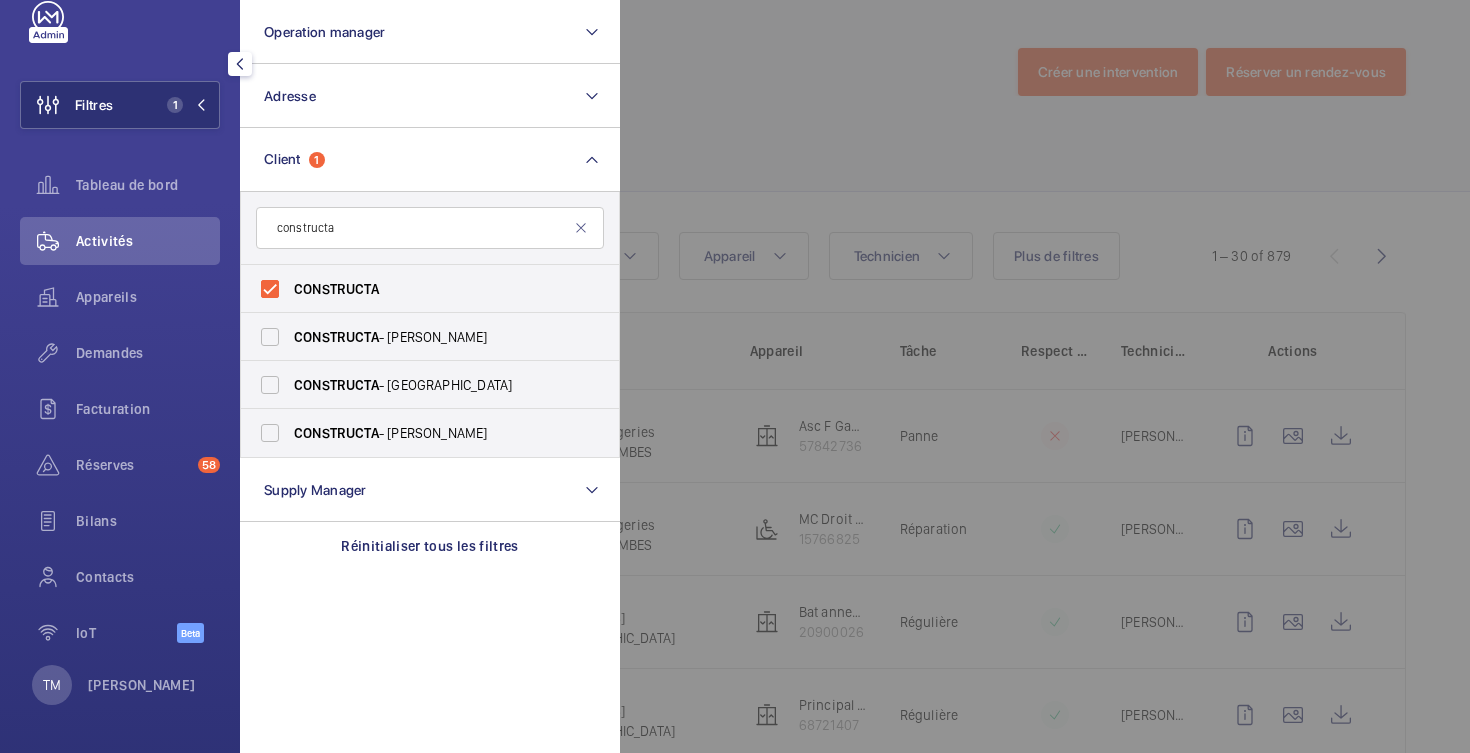 click 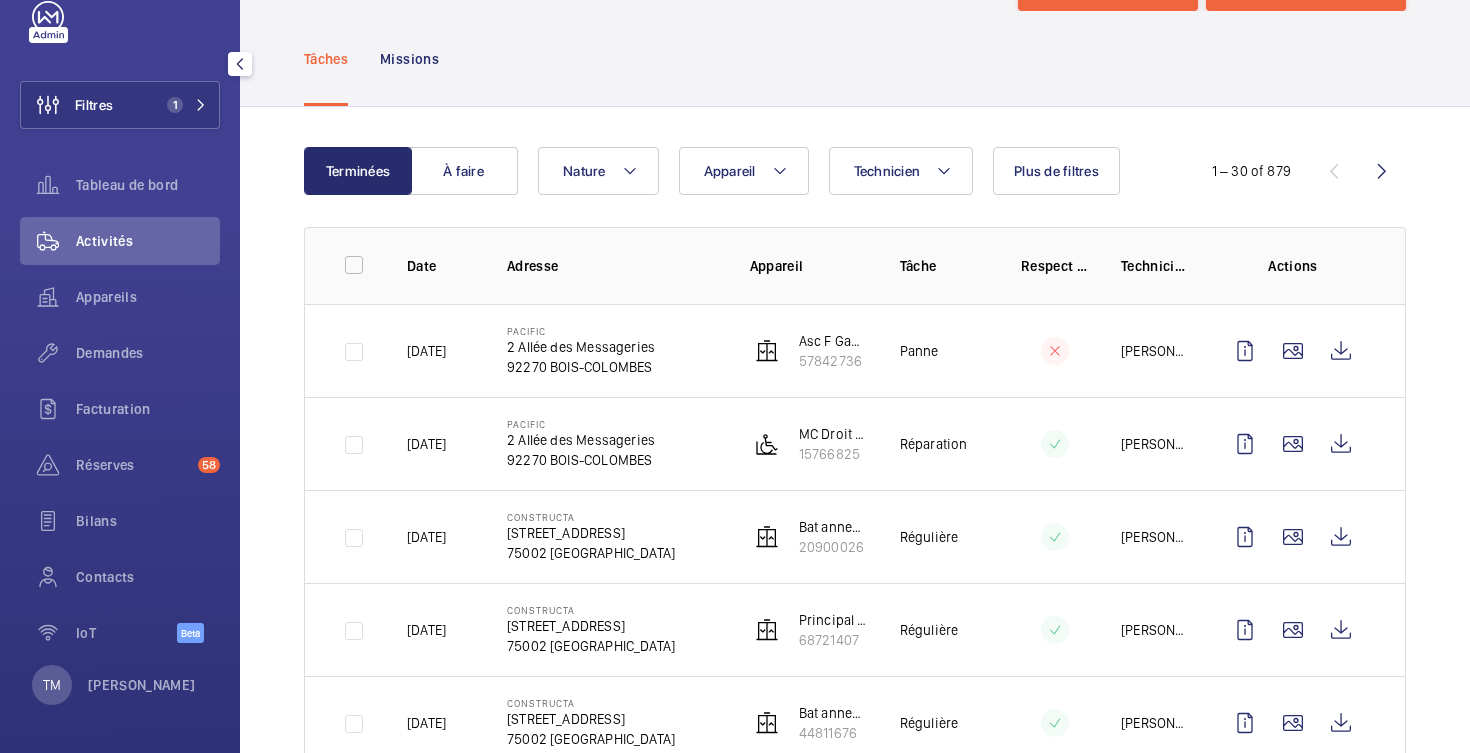 scroll, scrollTop: 0, scrollLeft: 0, axis: both 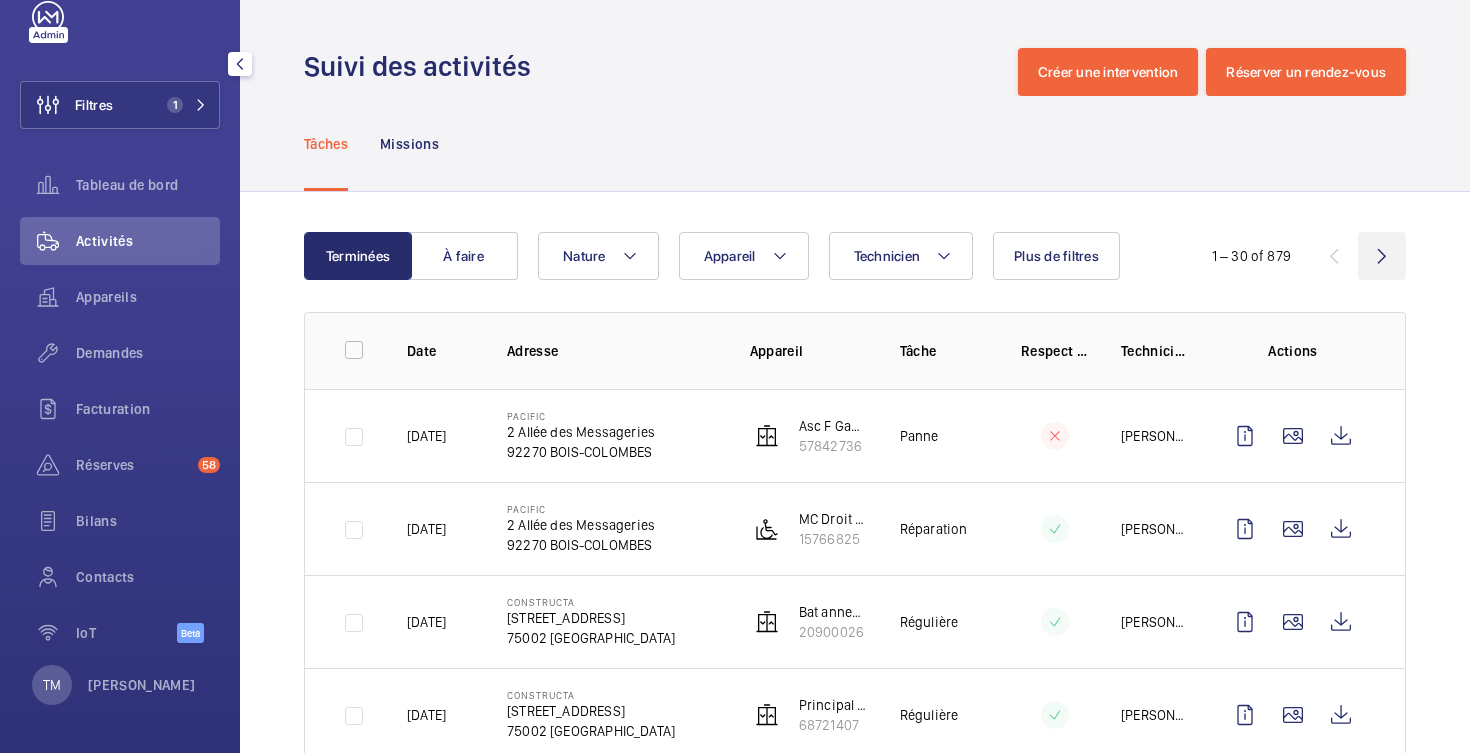 click 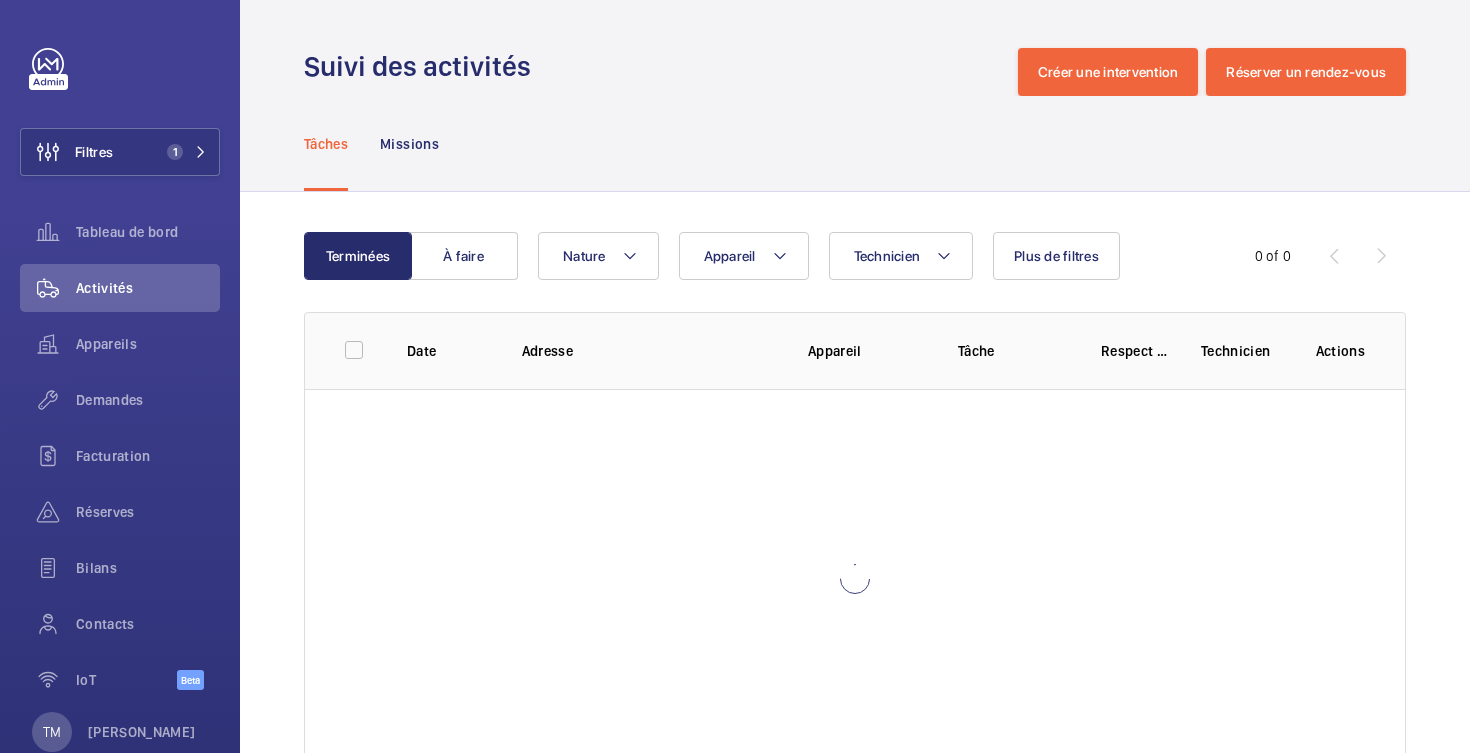 scroll, scrollTop: 0, scrollLeft: 0, axis: both 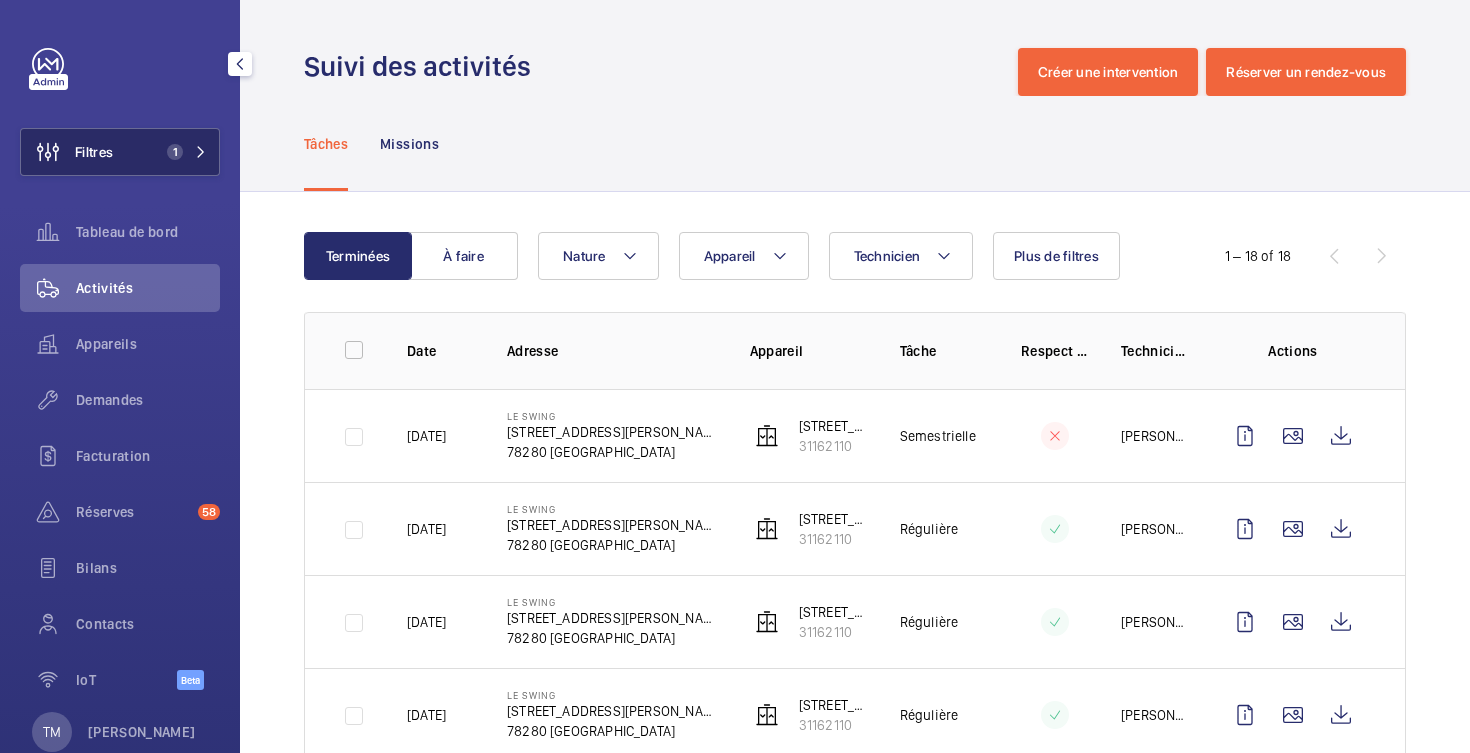 click on "Filtres 1" 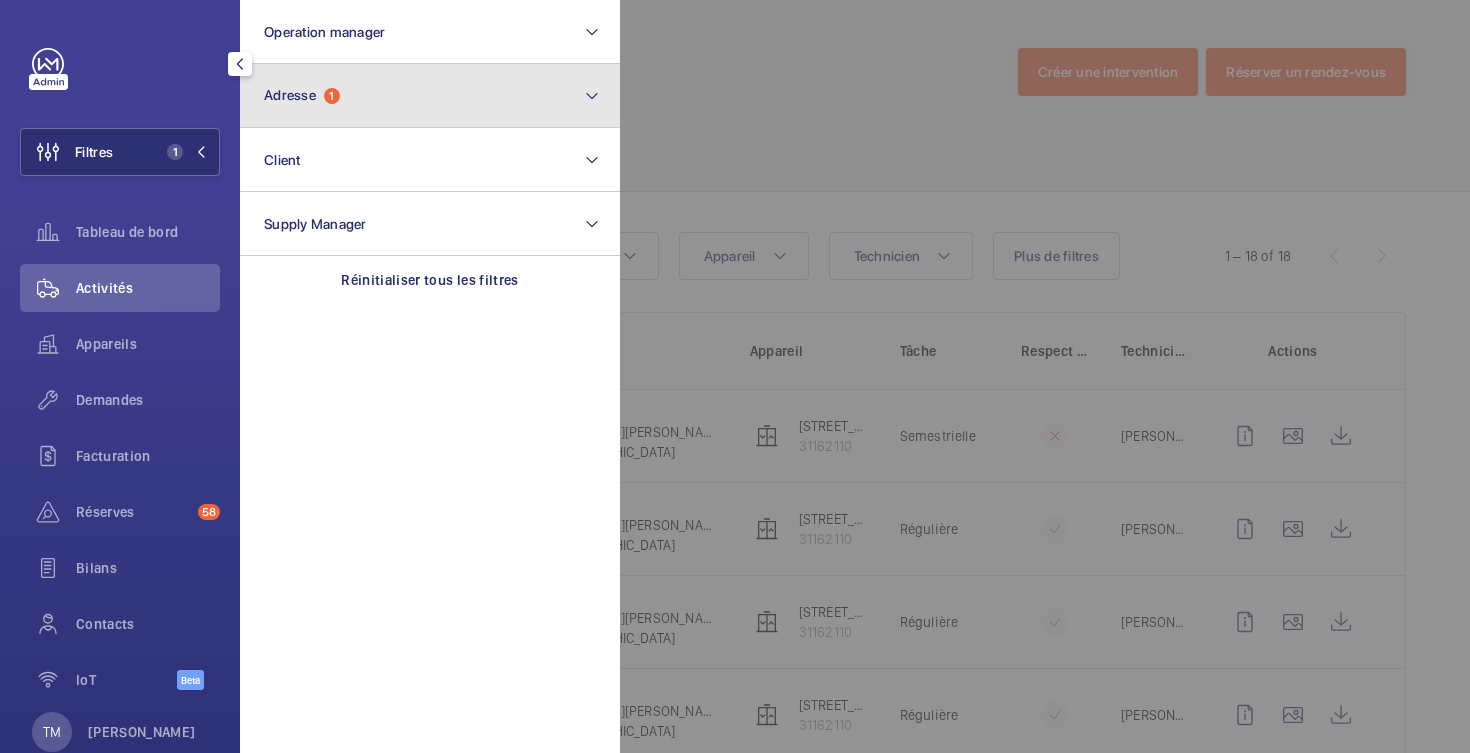 click on "Adresse  1" 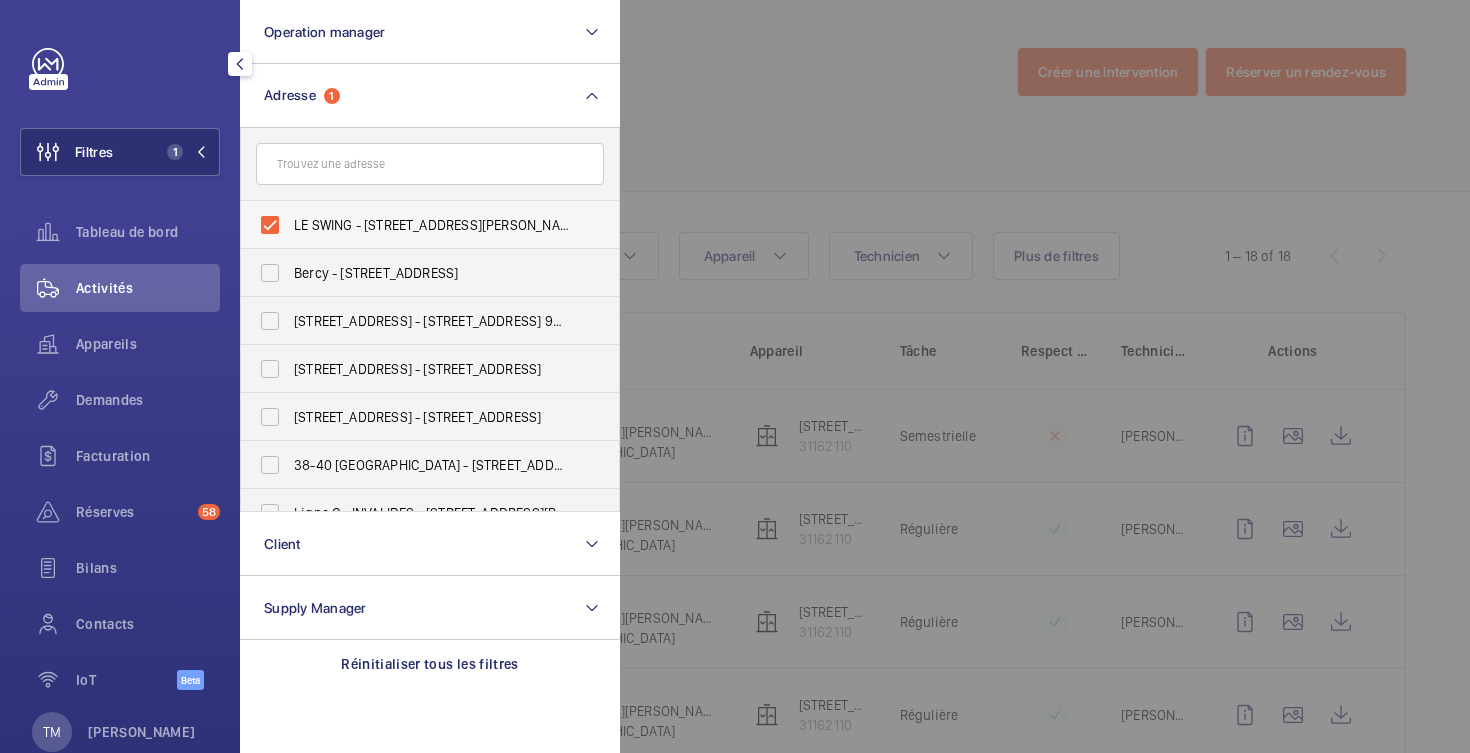 click on "LE SWING - [STREET_ADDRESS][PERSON_NAME]" at bounding box center [415, 225] 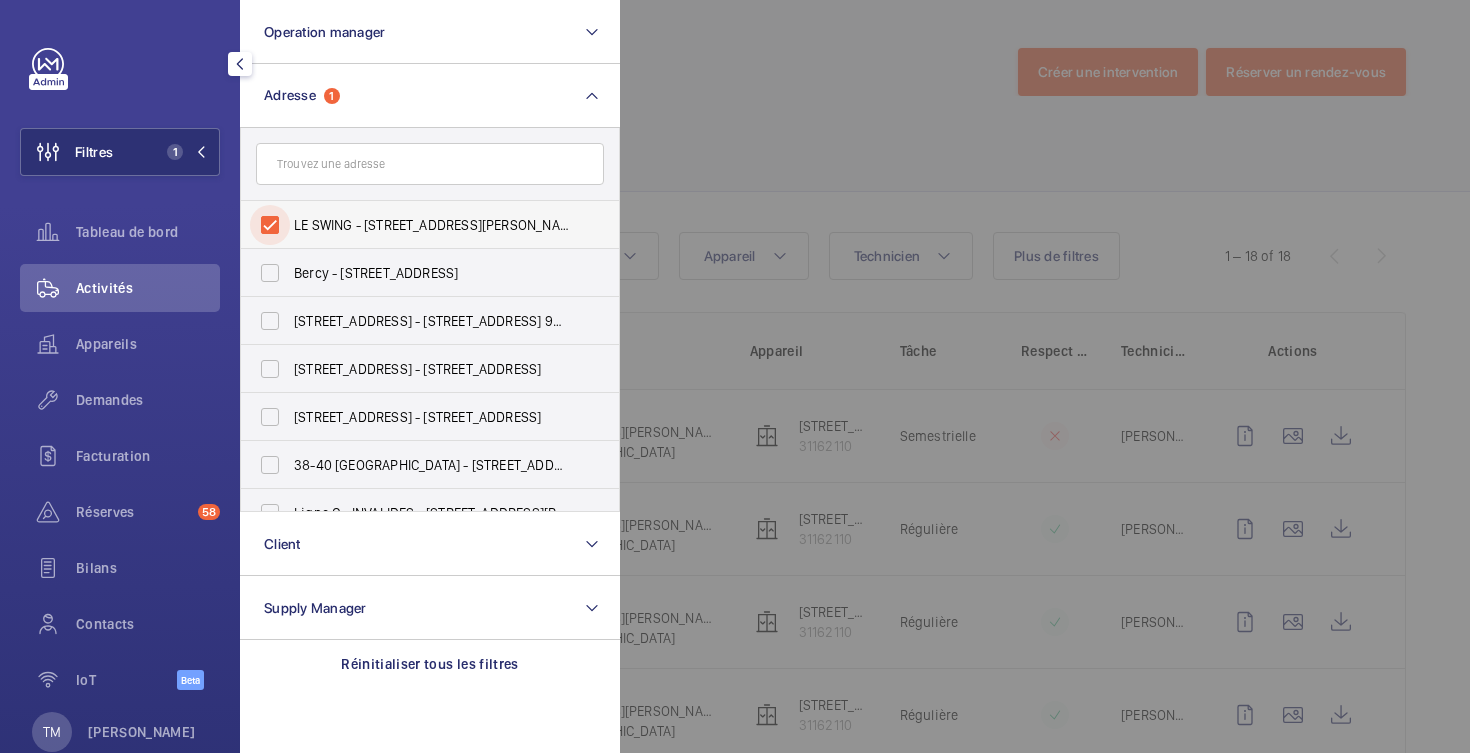 click on "LE SWING - [STREET_ADDRESS][PERSON_NAME]" at bounding box center (270, 225) 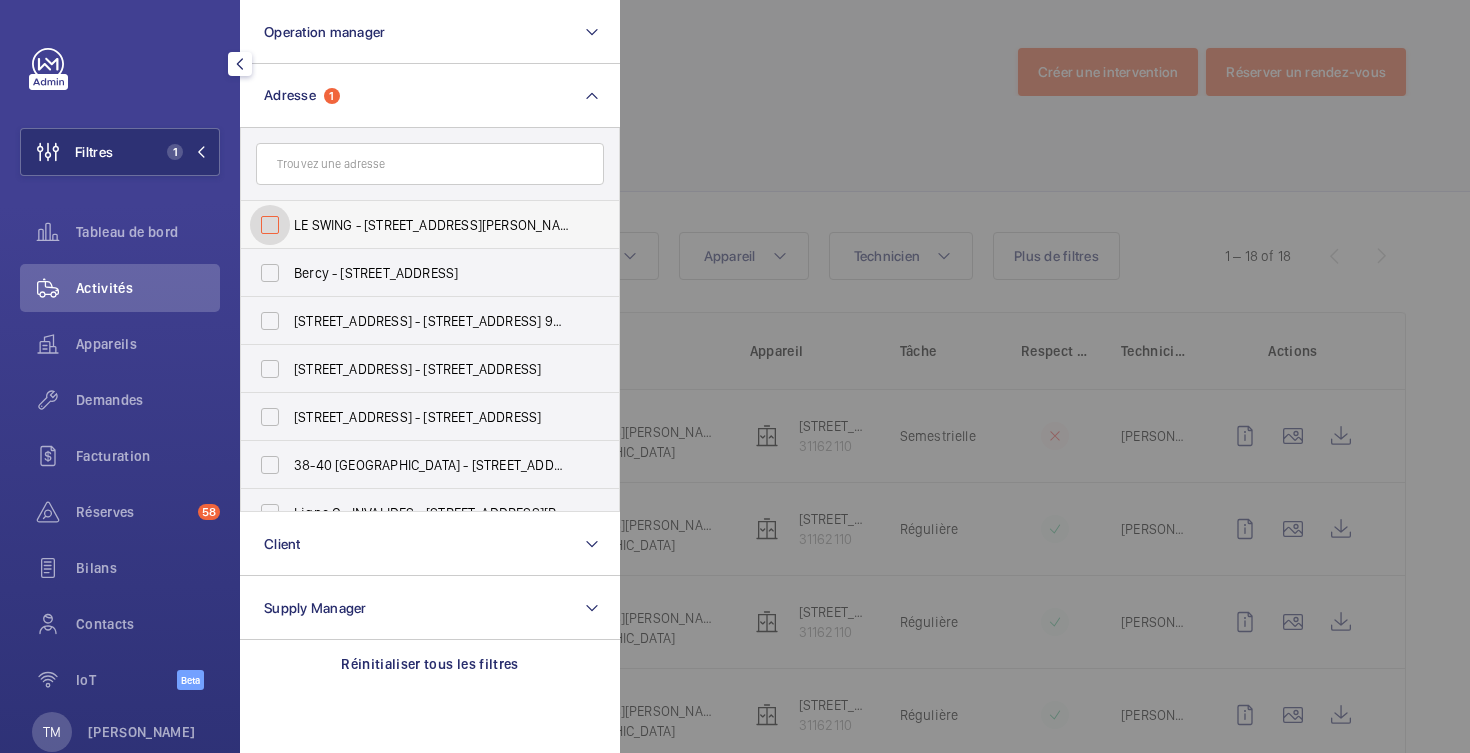 checkbox on "false" 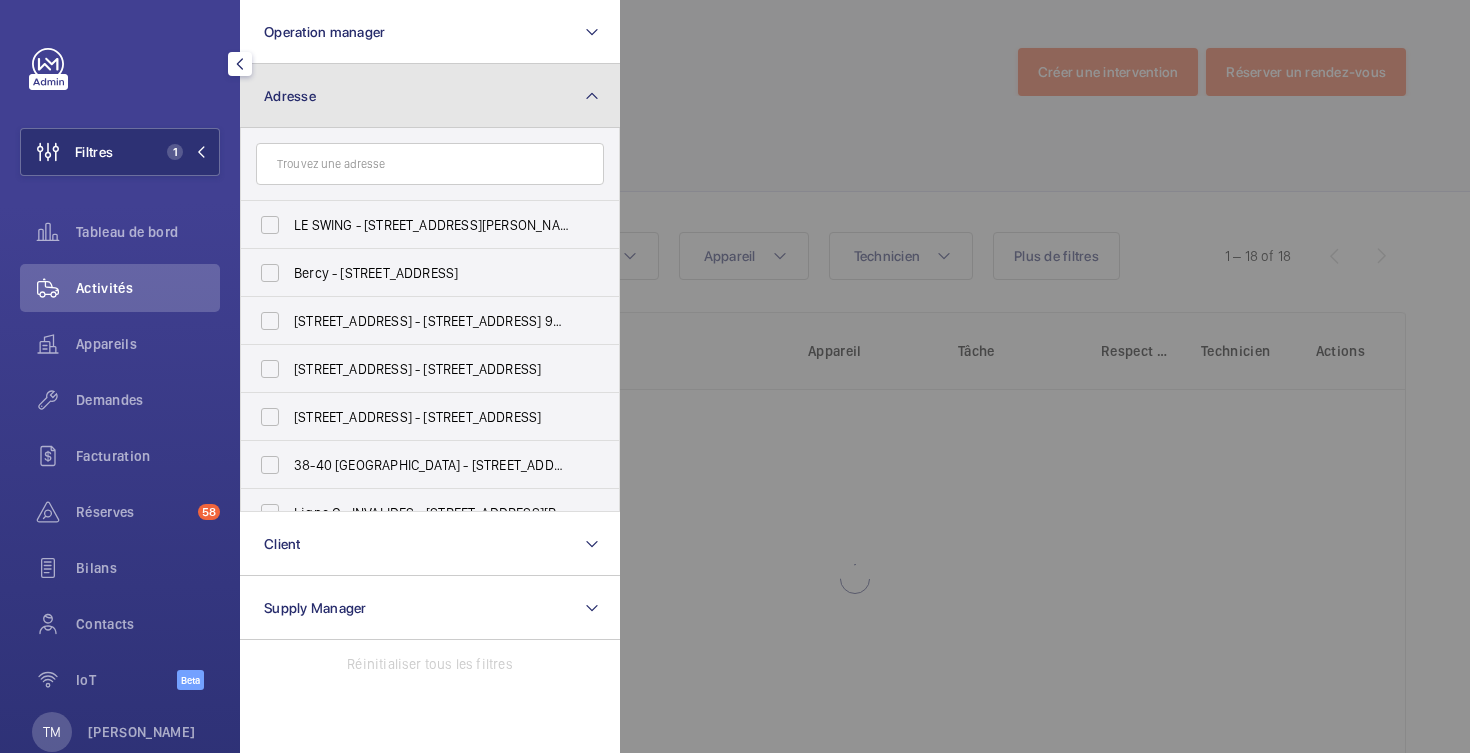 click on "Adresse" 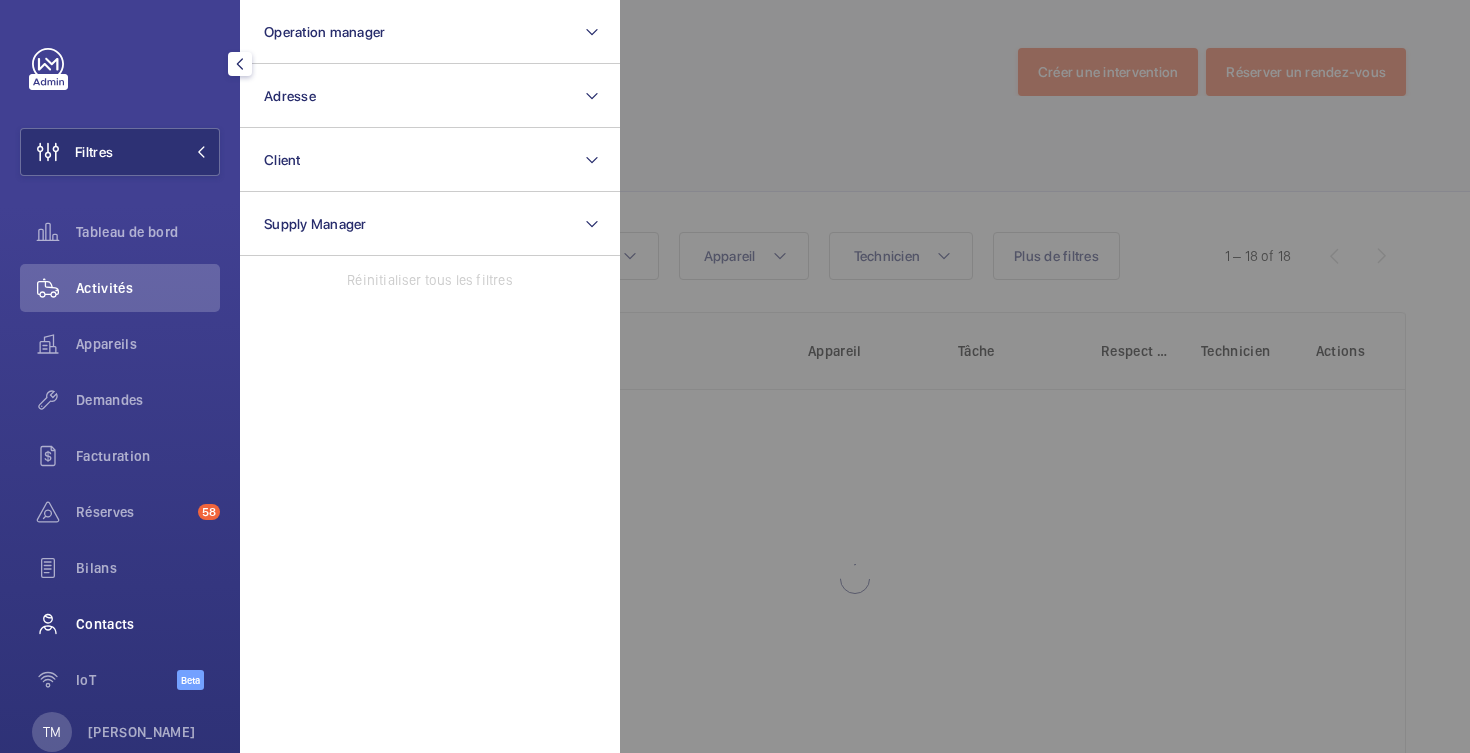 click on "Contacts" 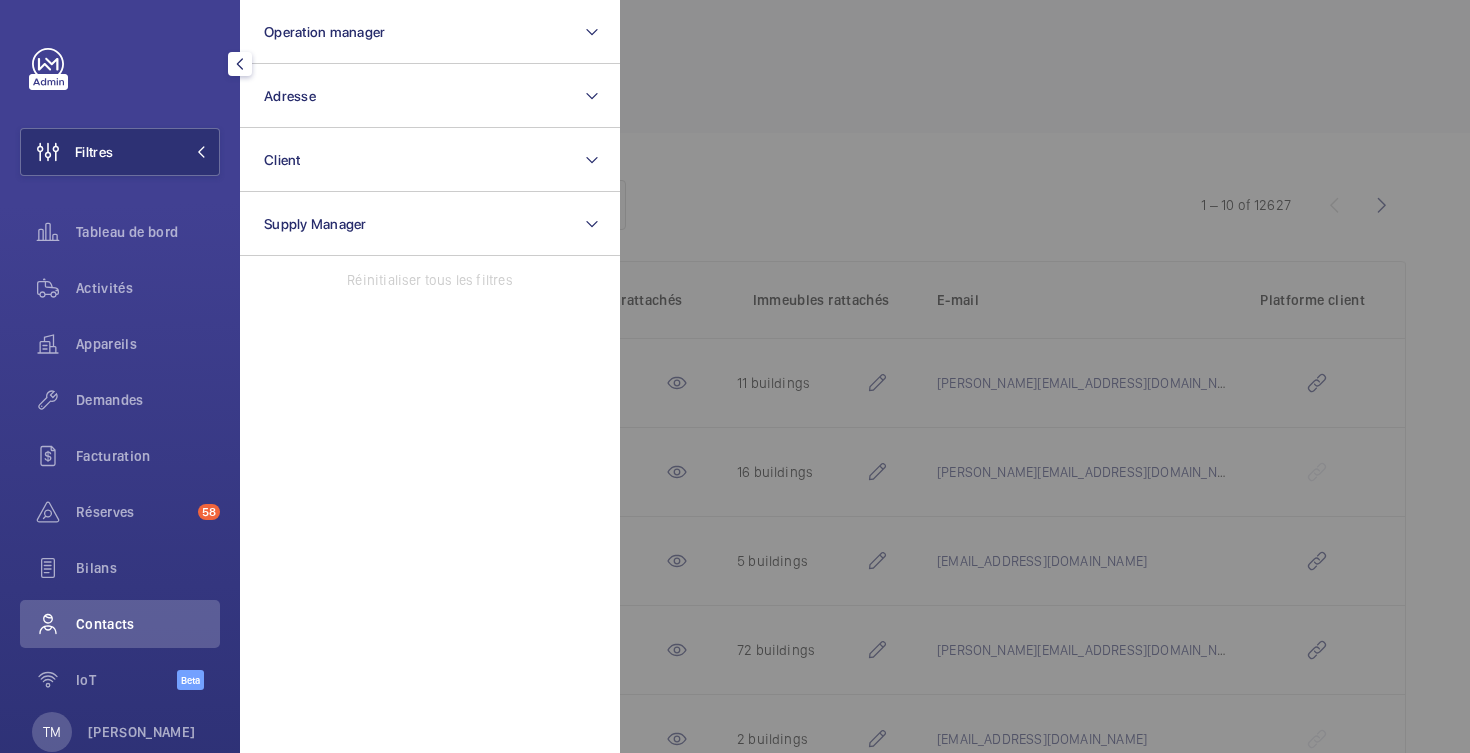 click 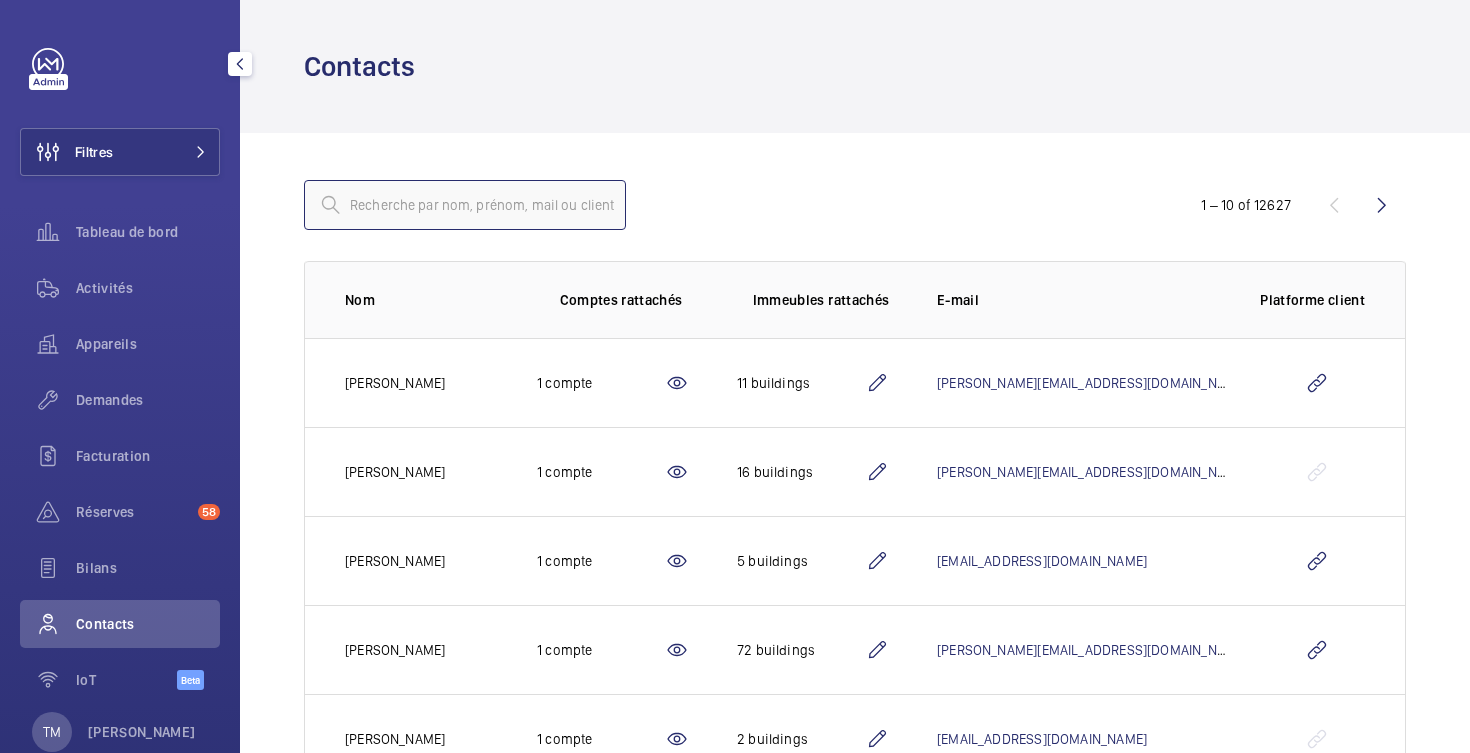 click 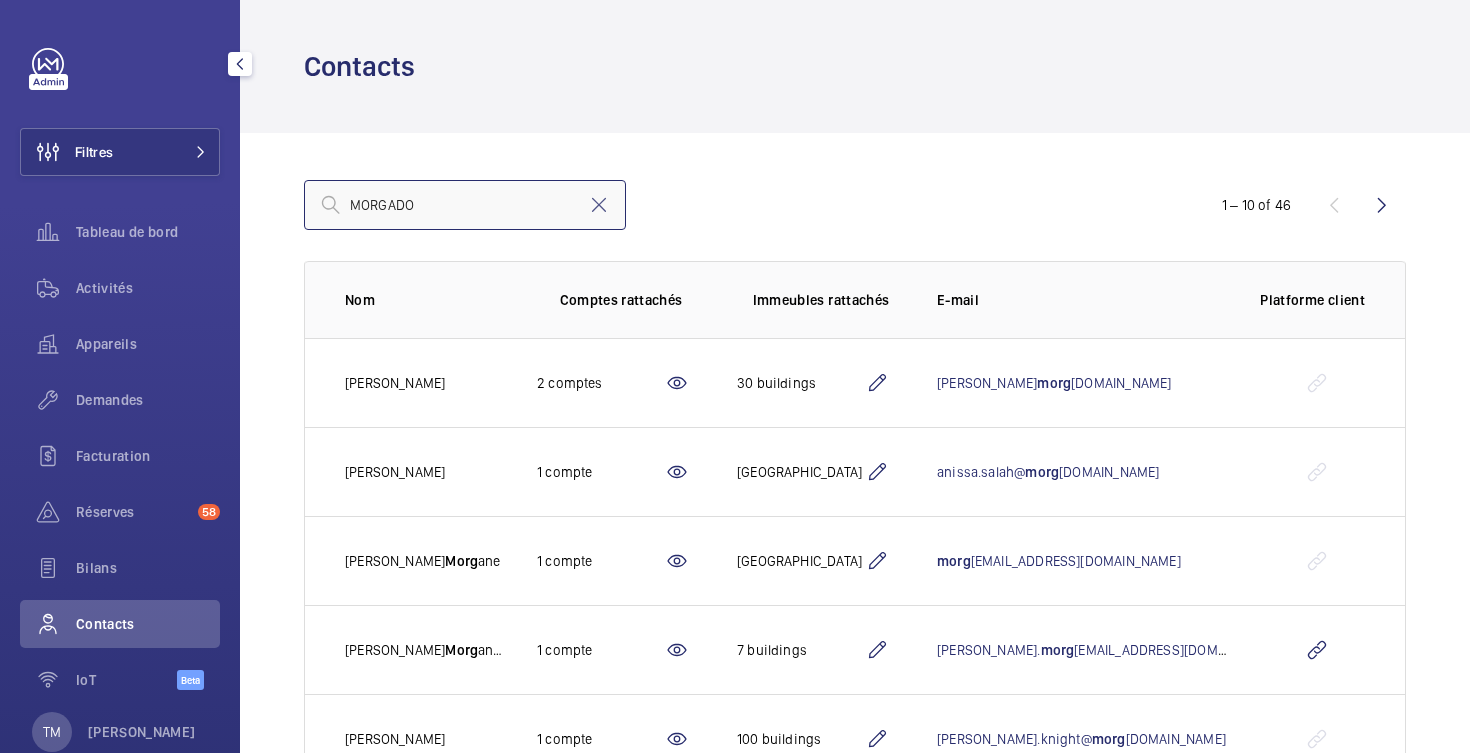 drag, startPoint x: 442, startPoint y: 204, endPoint x: 254, endPoint y: 169, distance: 191.23022 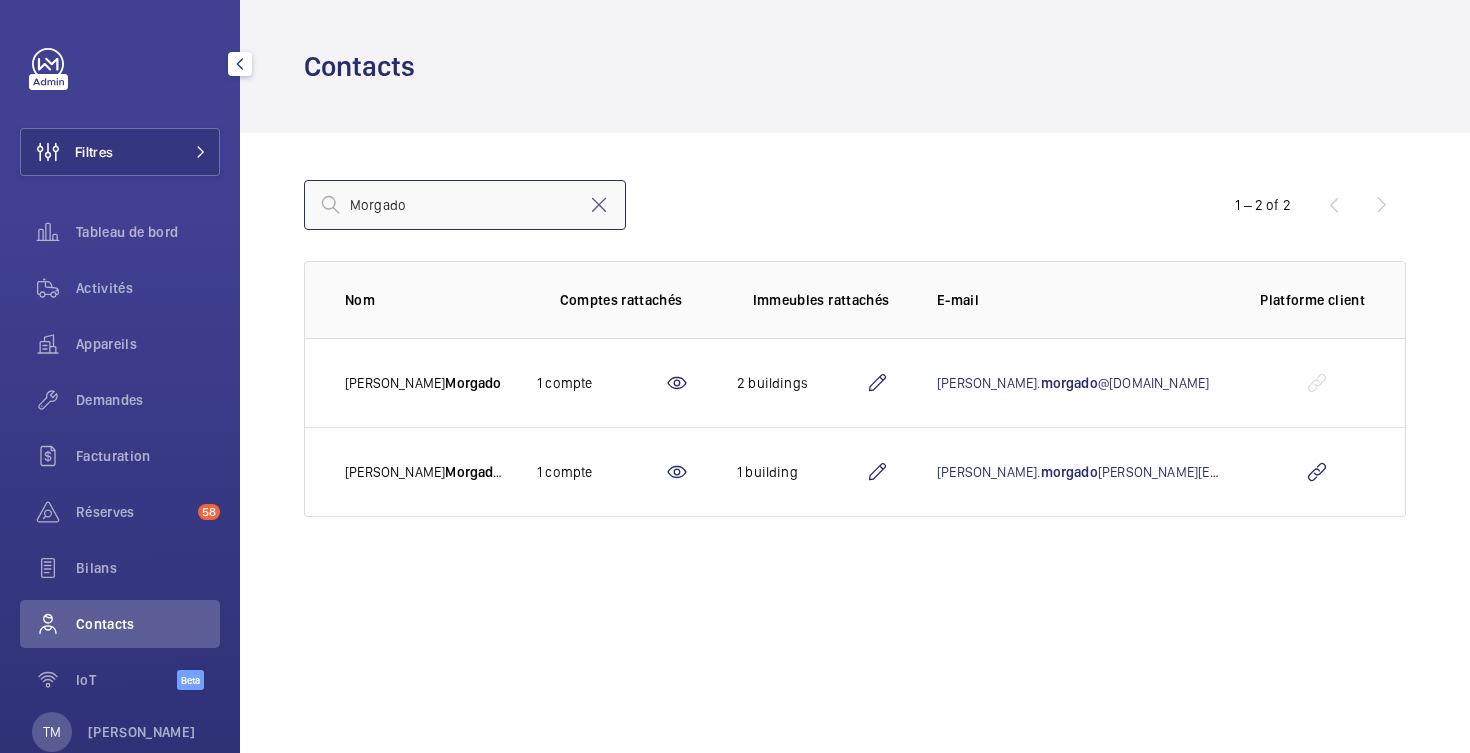 drag, startPoint x: 418, startPoint y: 203, endPoint x: 374, endPoint y: 205, distance: 44.04543 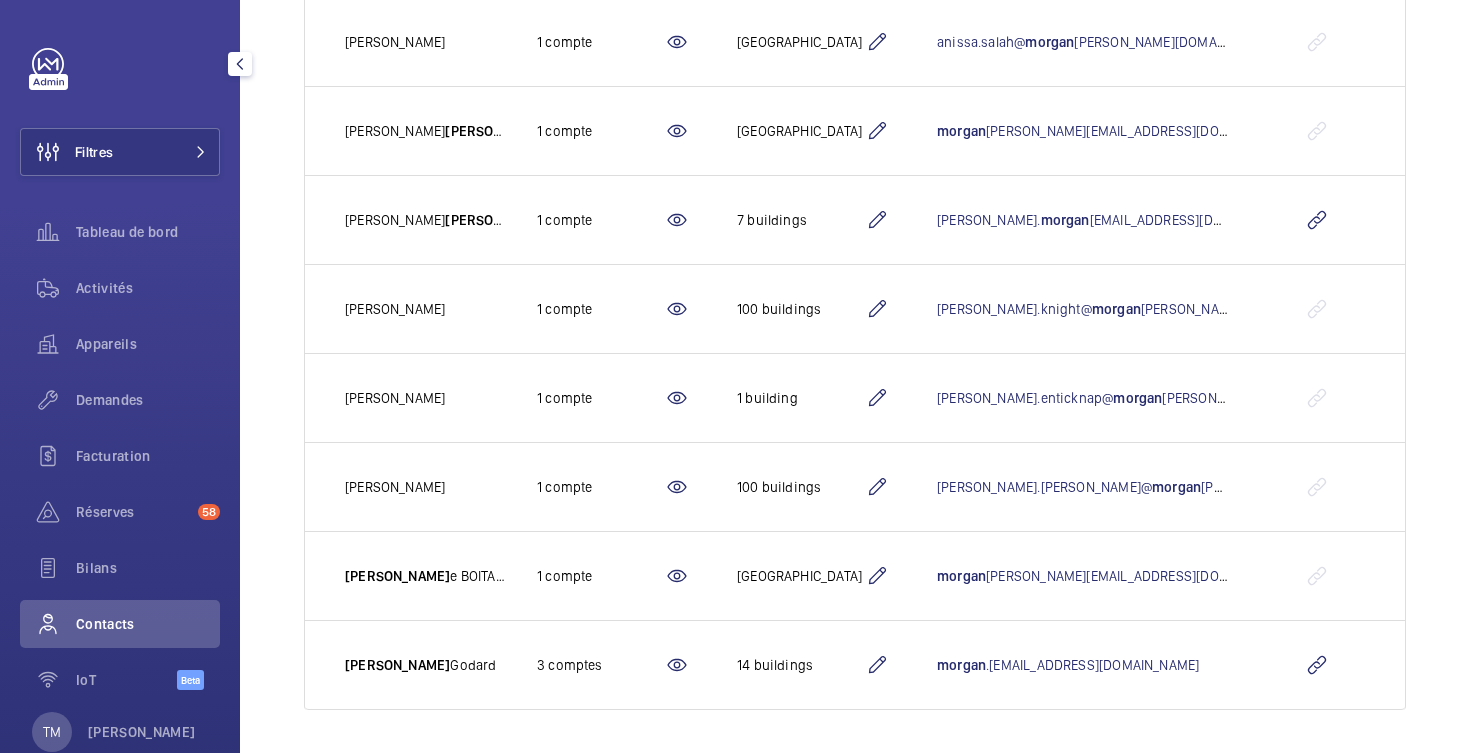 scroll, scrollTop: 524, scrollLeft: 0, axis: vertical 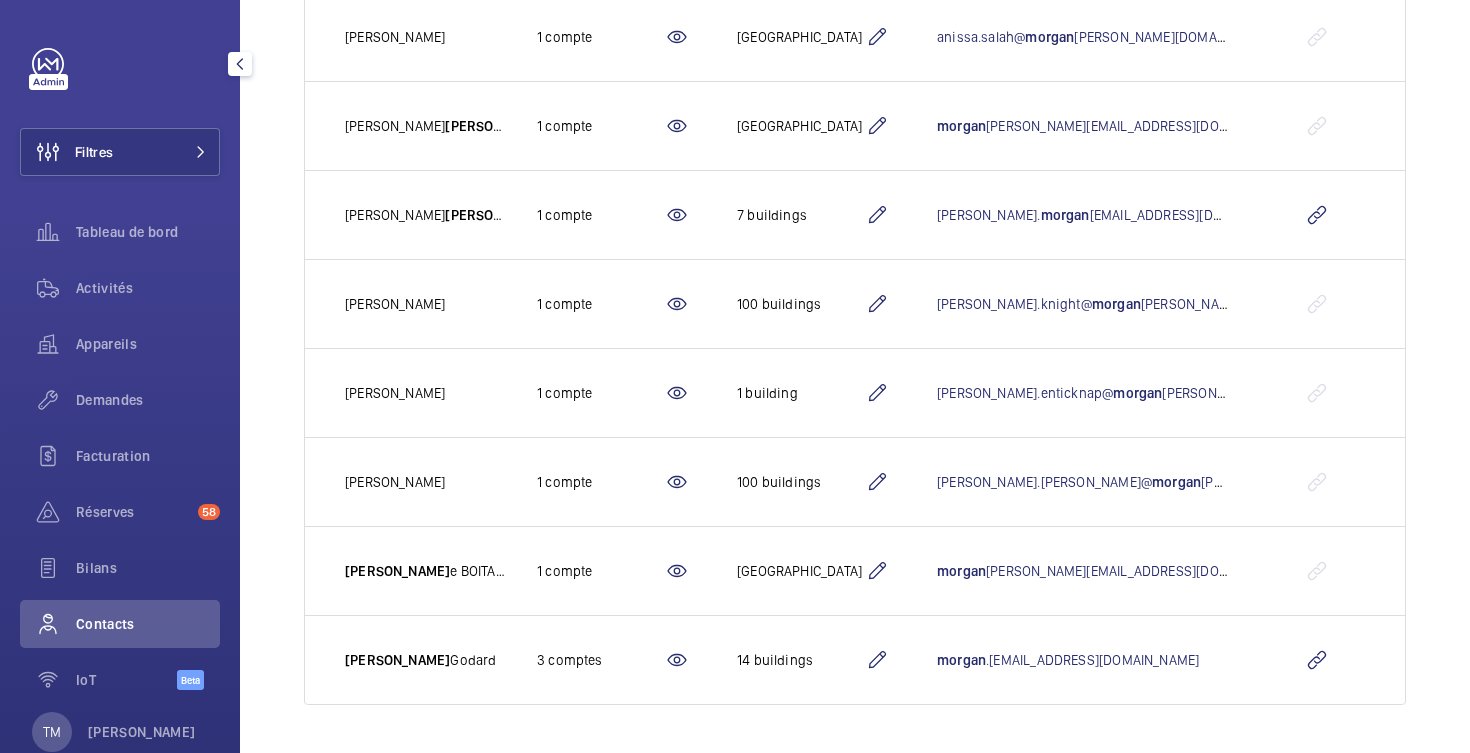 type on "[PERSON_NAME]" 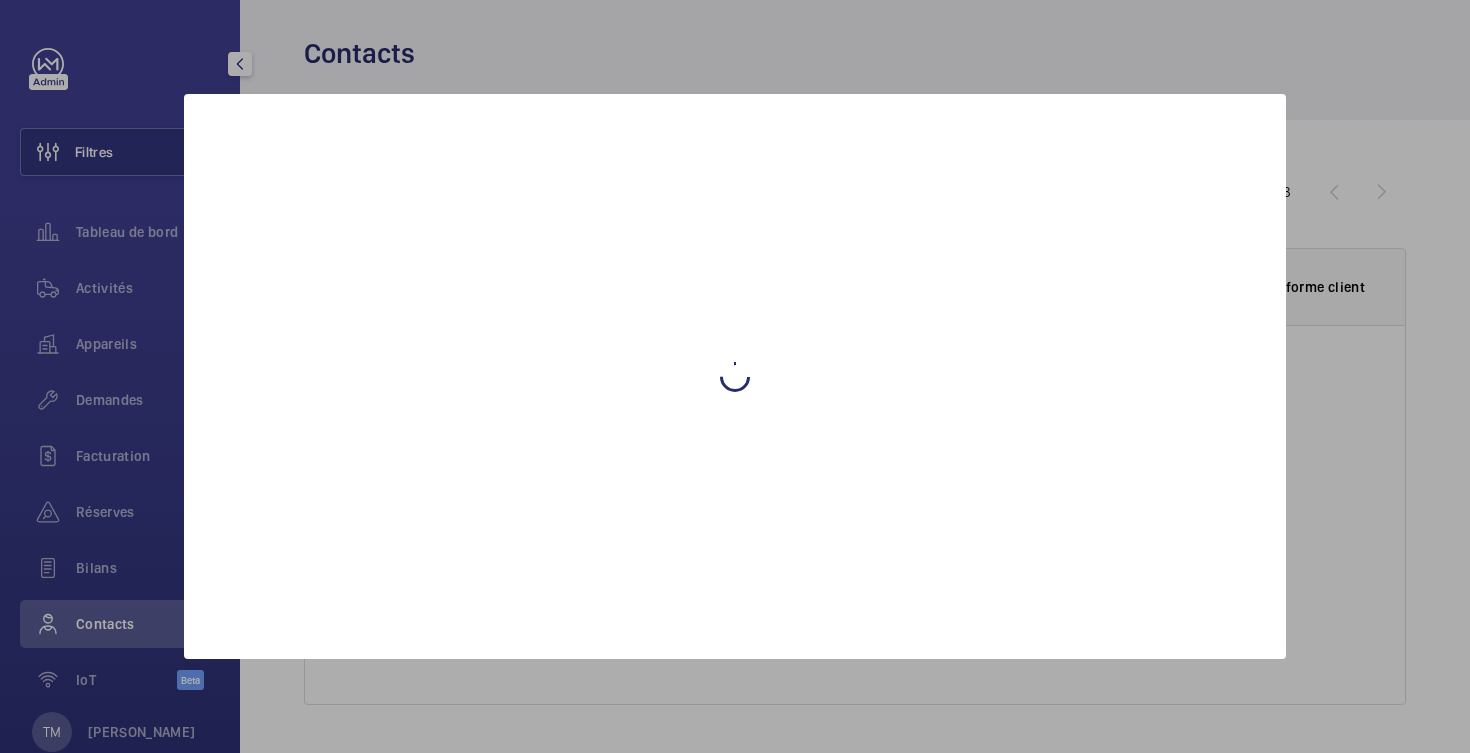 scroll, scrollTop: 524, scrollLeft: 0, axis: vertical 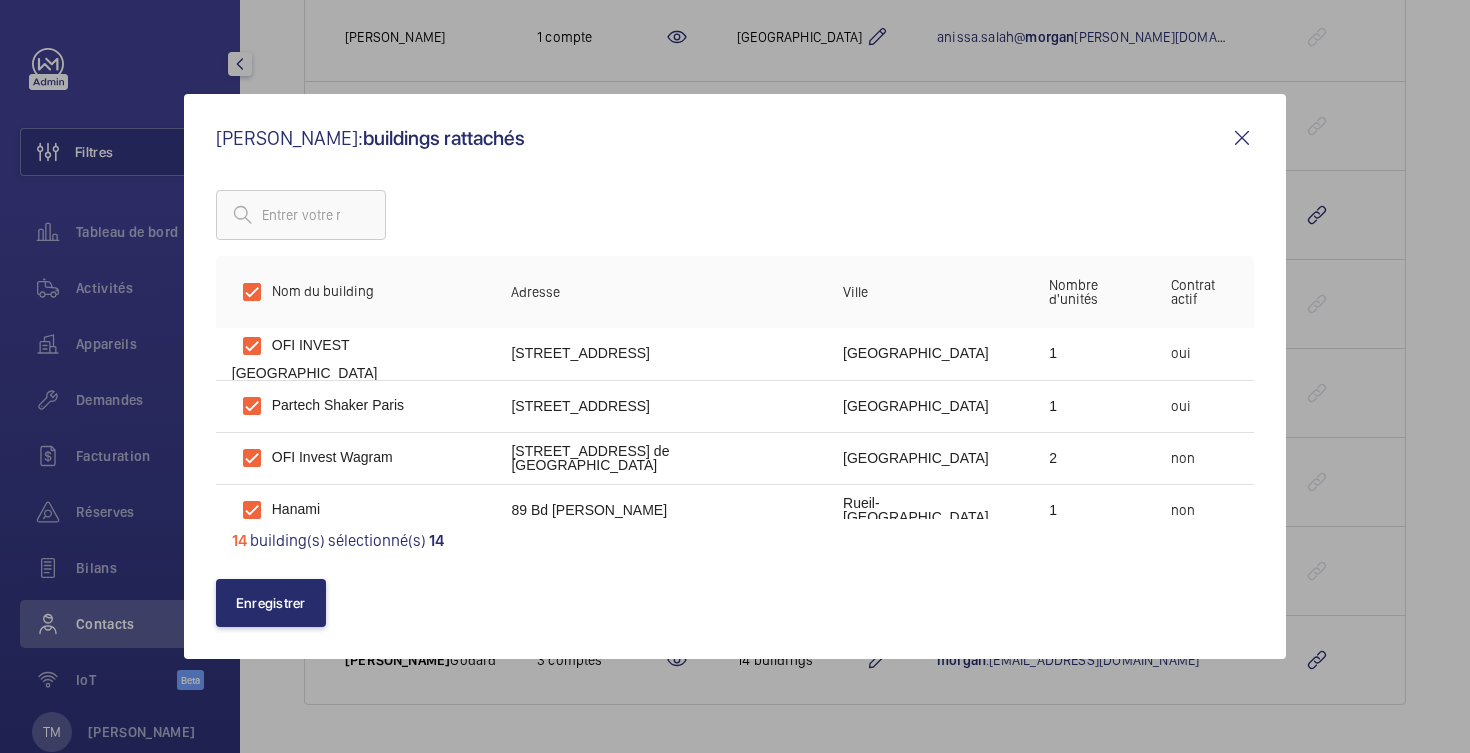 click at bounding box center [1242, 138] 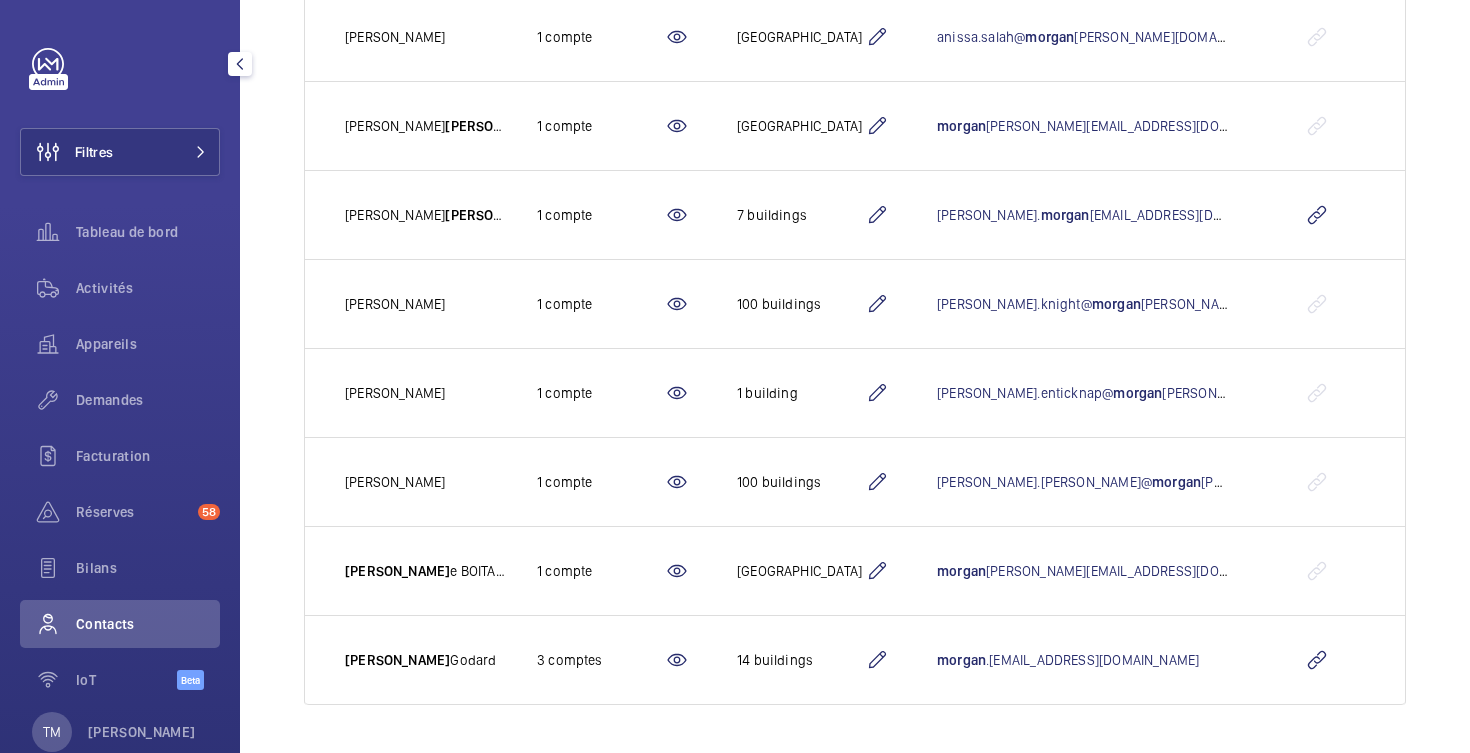 scroll, scrollTop: 0, scrollLeft: 0, axis: both 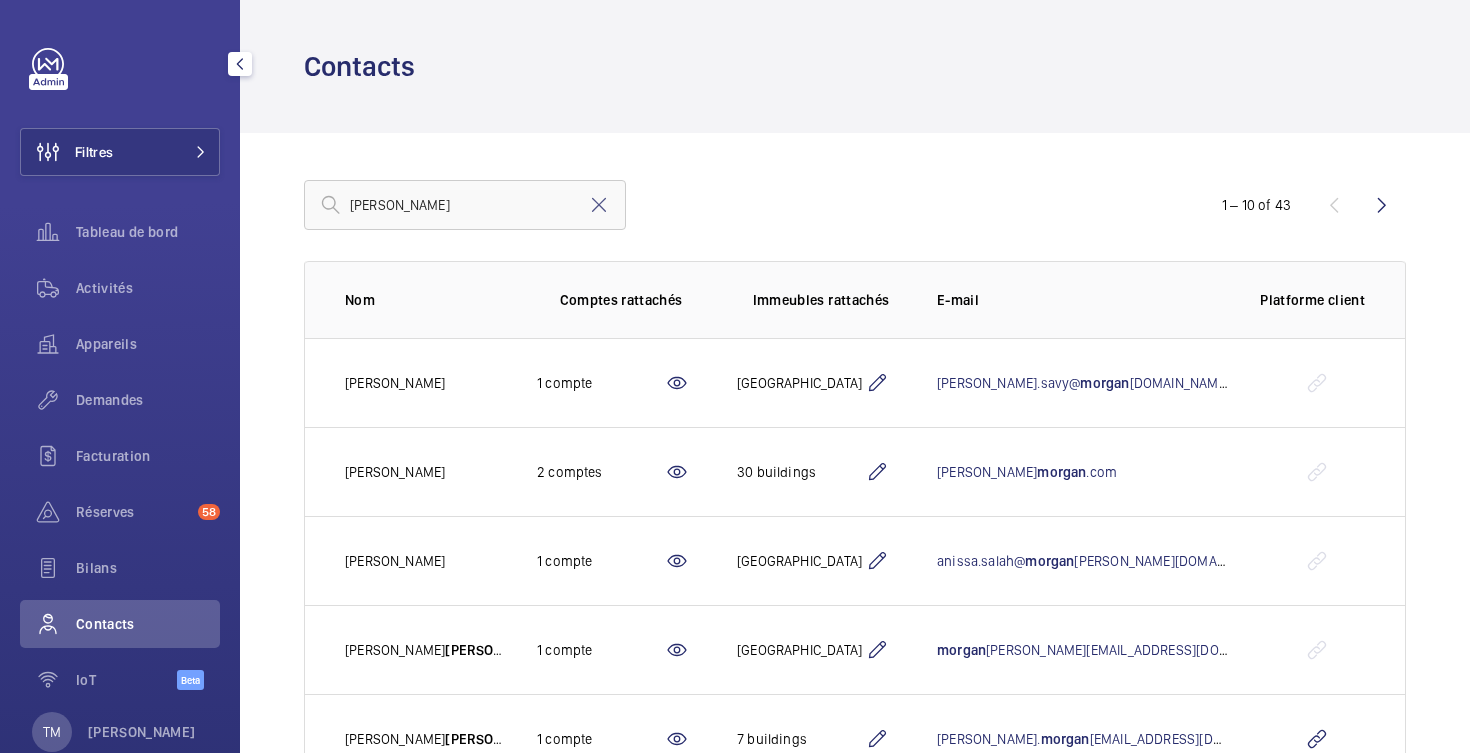 click 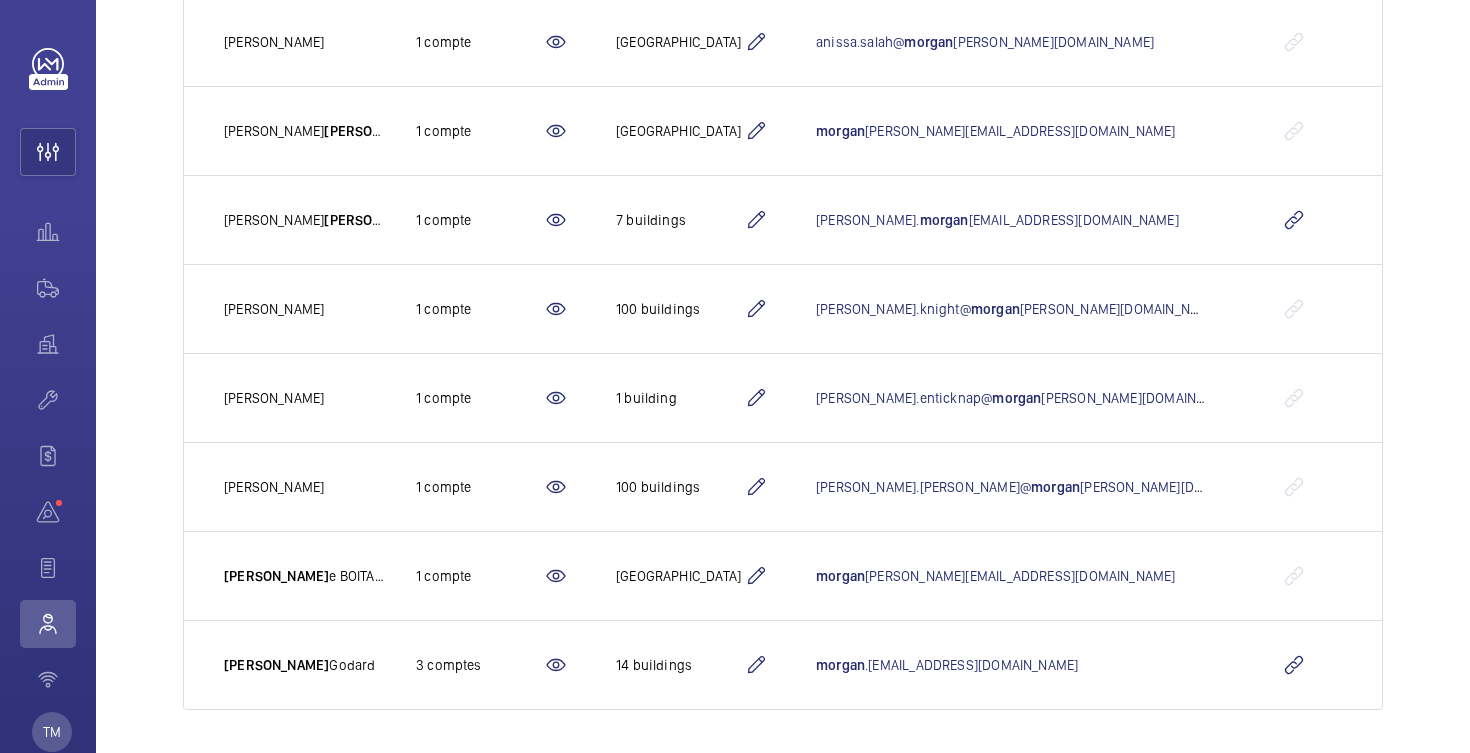 scroll, scrollTop: 524, scrollLeft: 0, axis: vertical 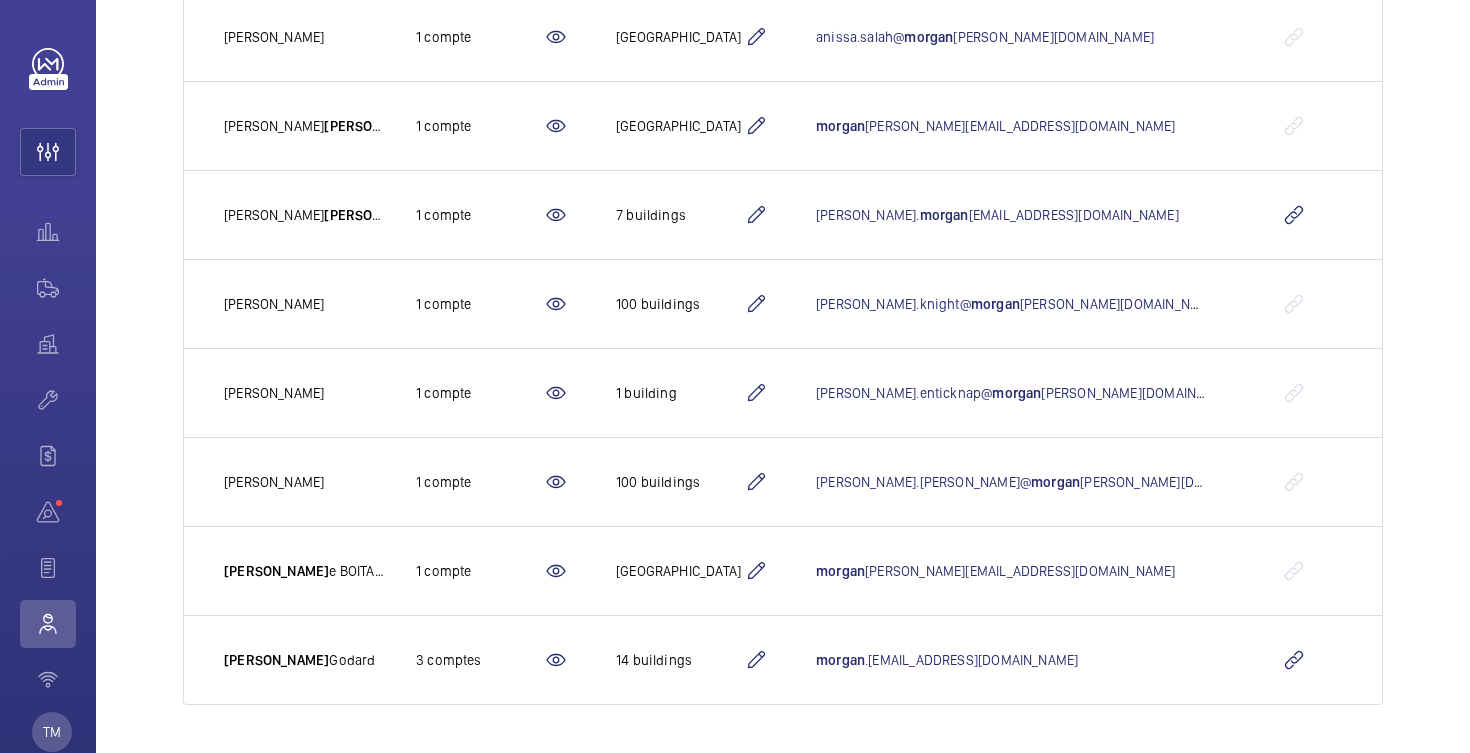 click 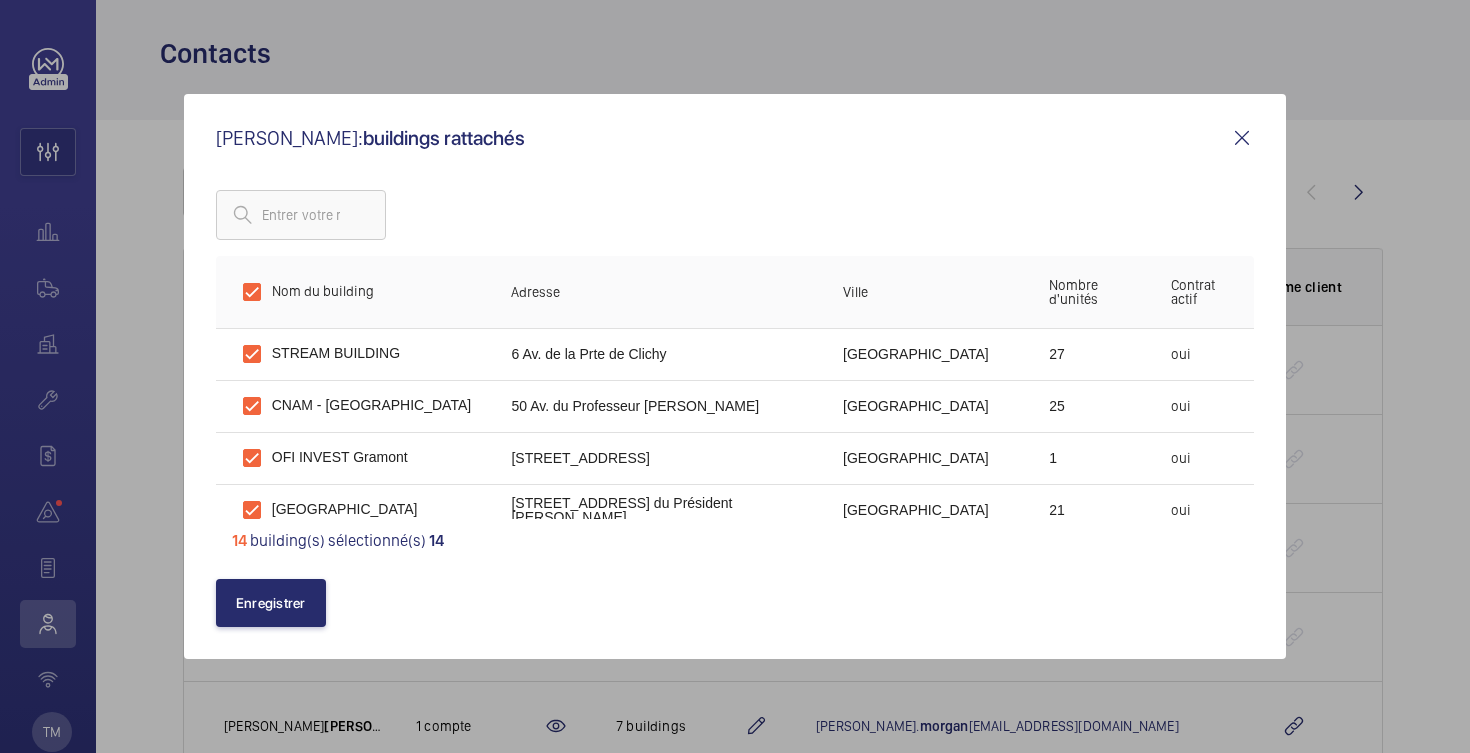 scroll, scrollTop: 524, scrollLeft: 0, axis: vertical 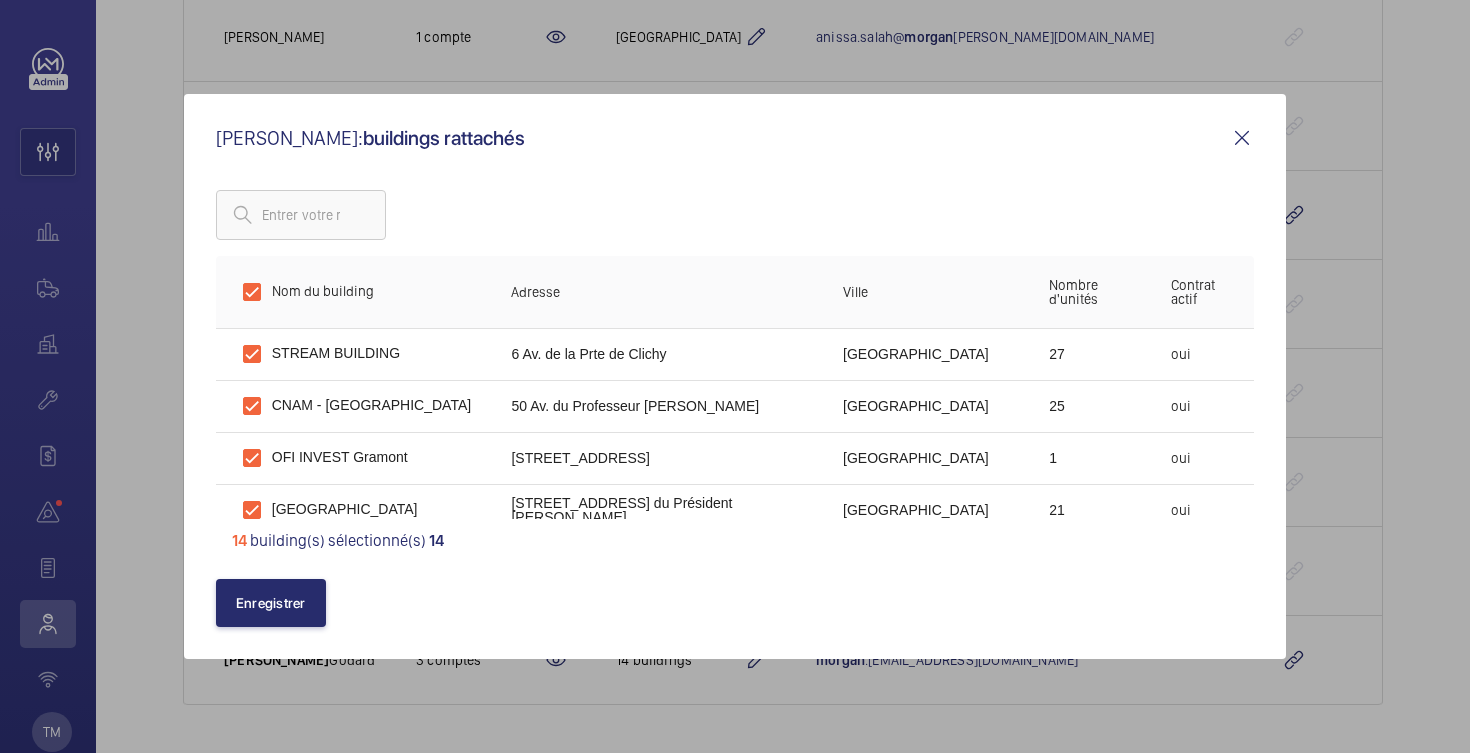 click at bounding box center (1242, 138) 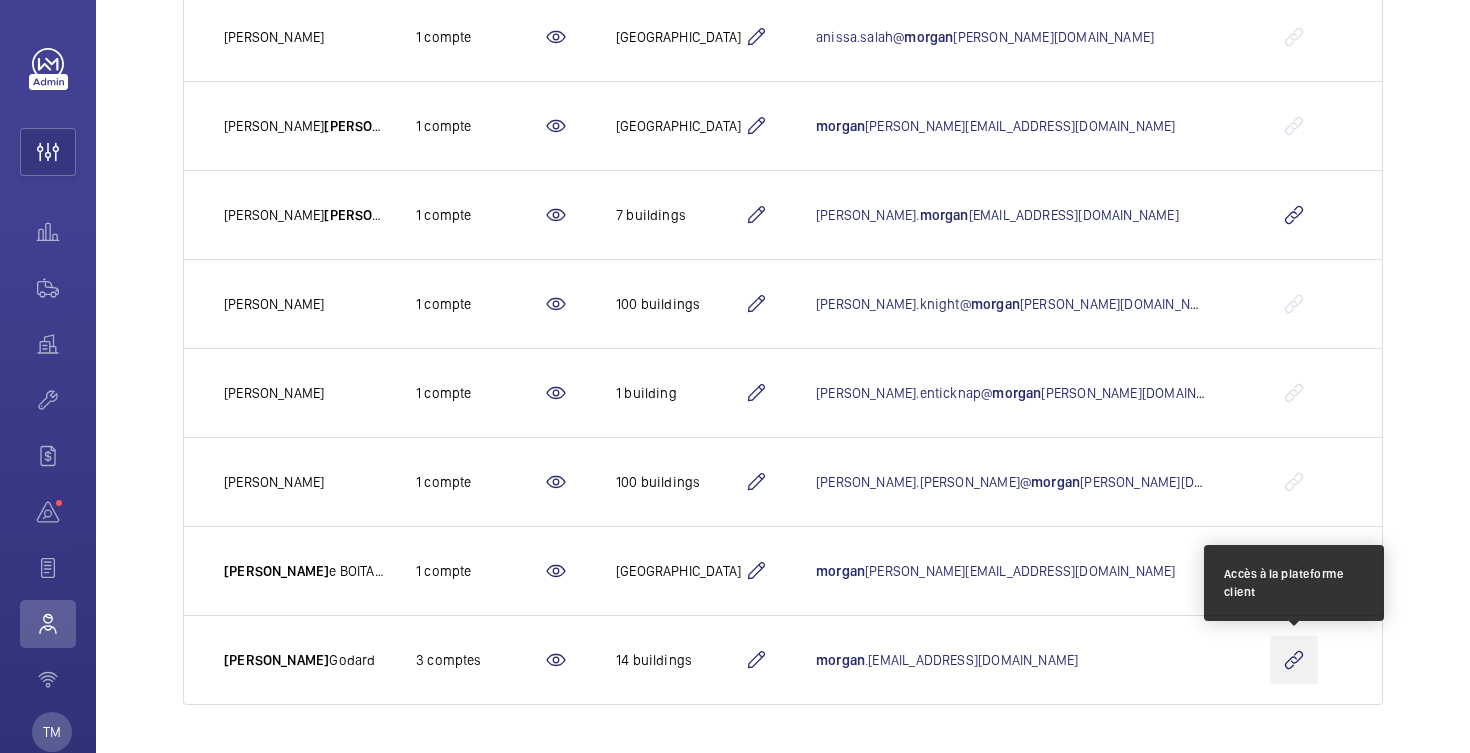 click 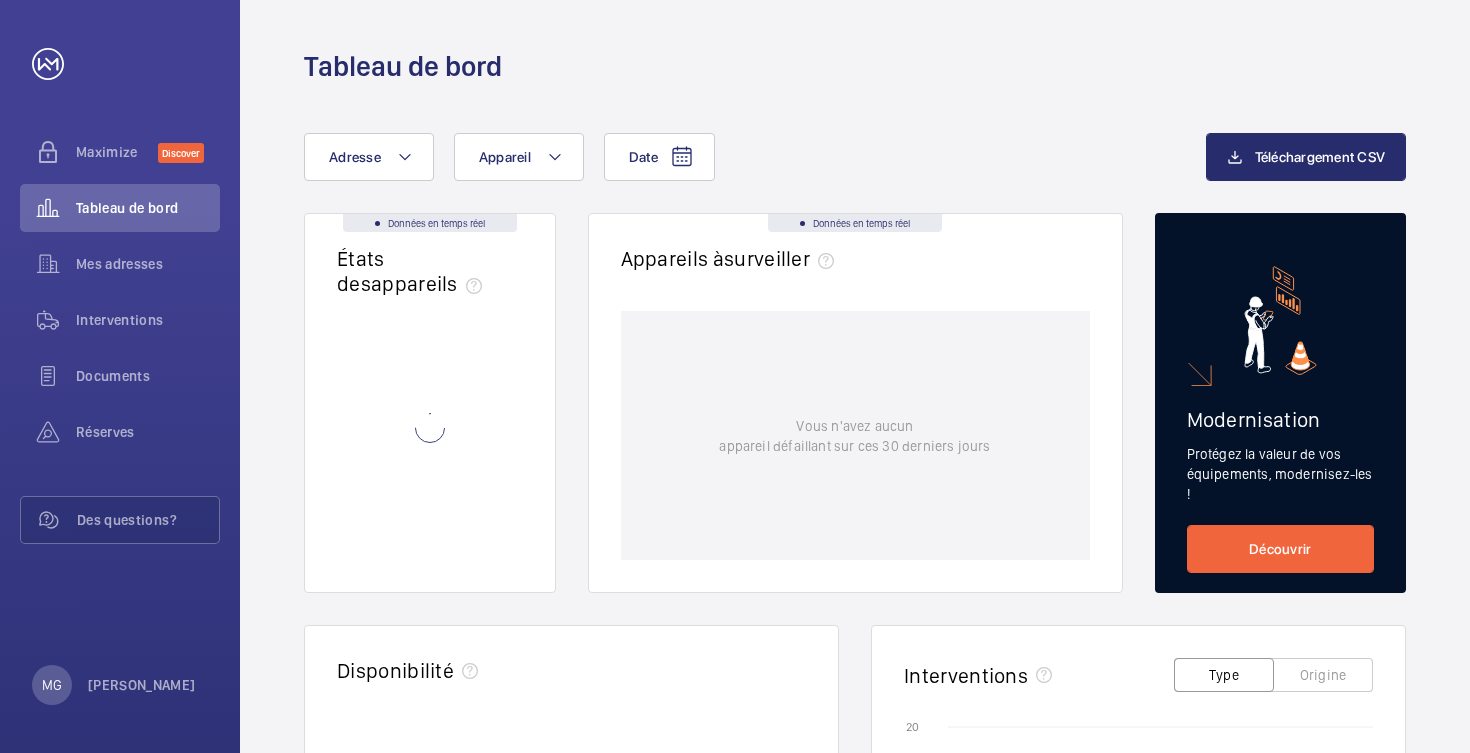 scroll, scrollTop: 0, scrollLeft: 0, axis: both 